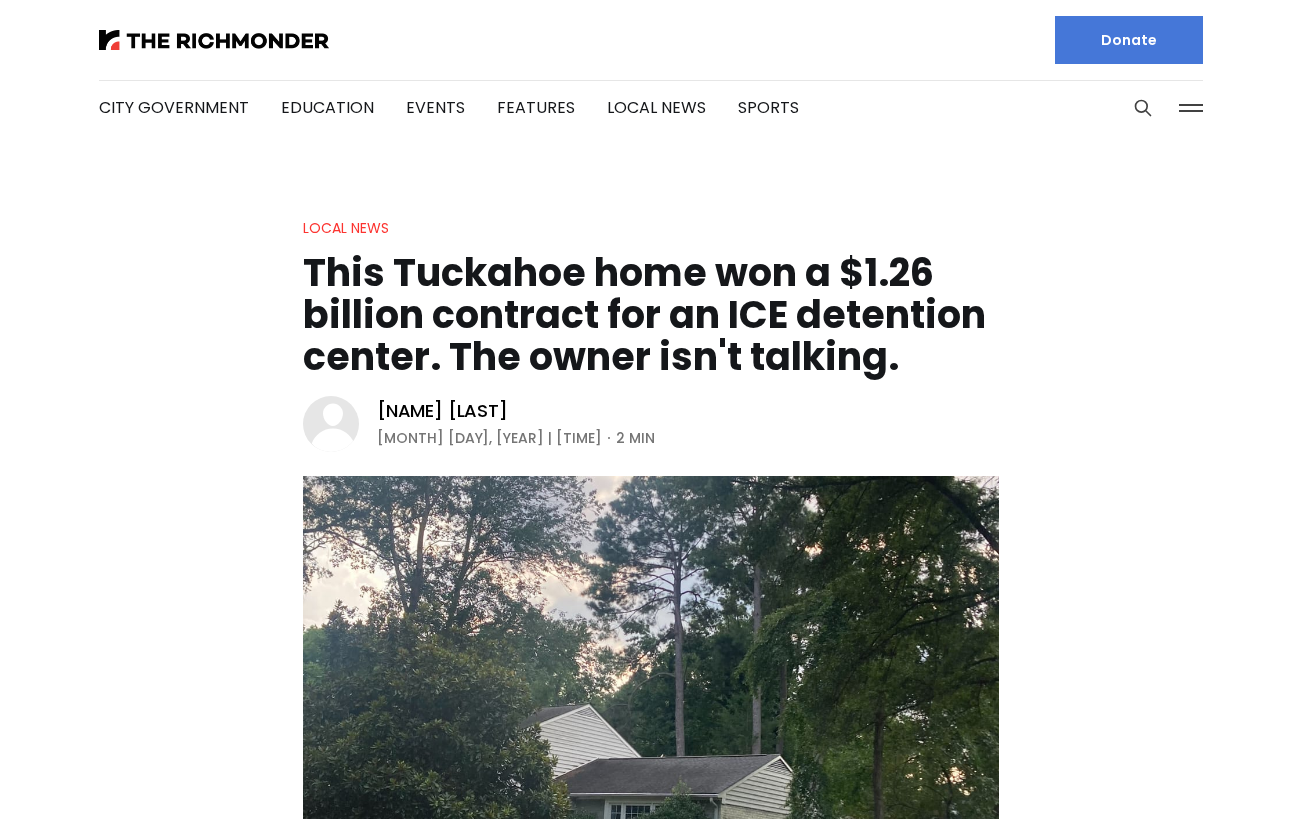 scroll, scrollTop: 0, scrollLeft: 0, axis: both 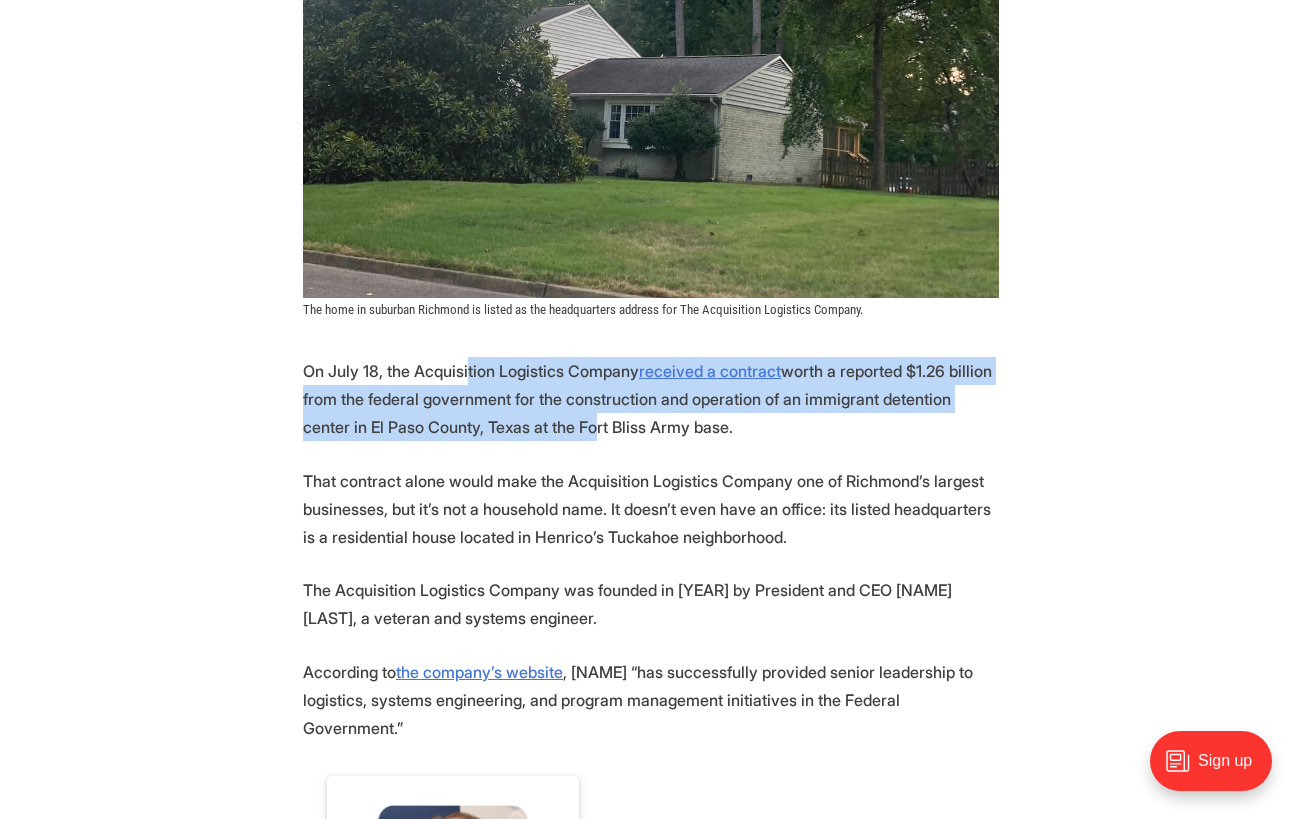 drag, startPoint x: 467, startPoint y: 378, endPoint x: 523, endPoint y: 417, distance: 68.24222 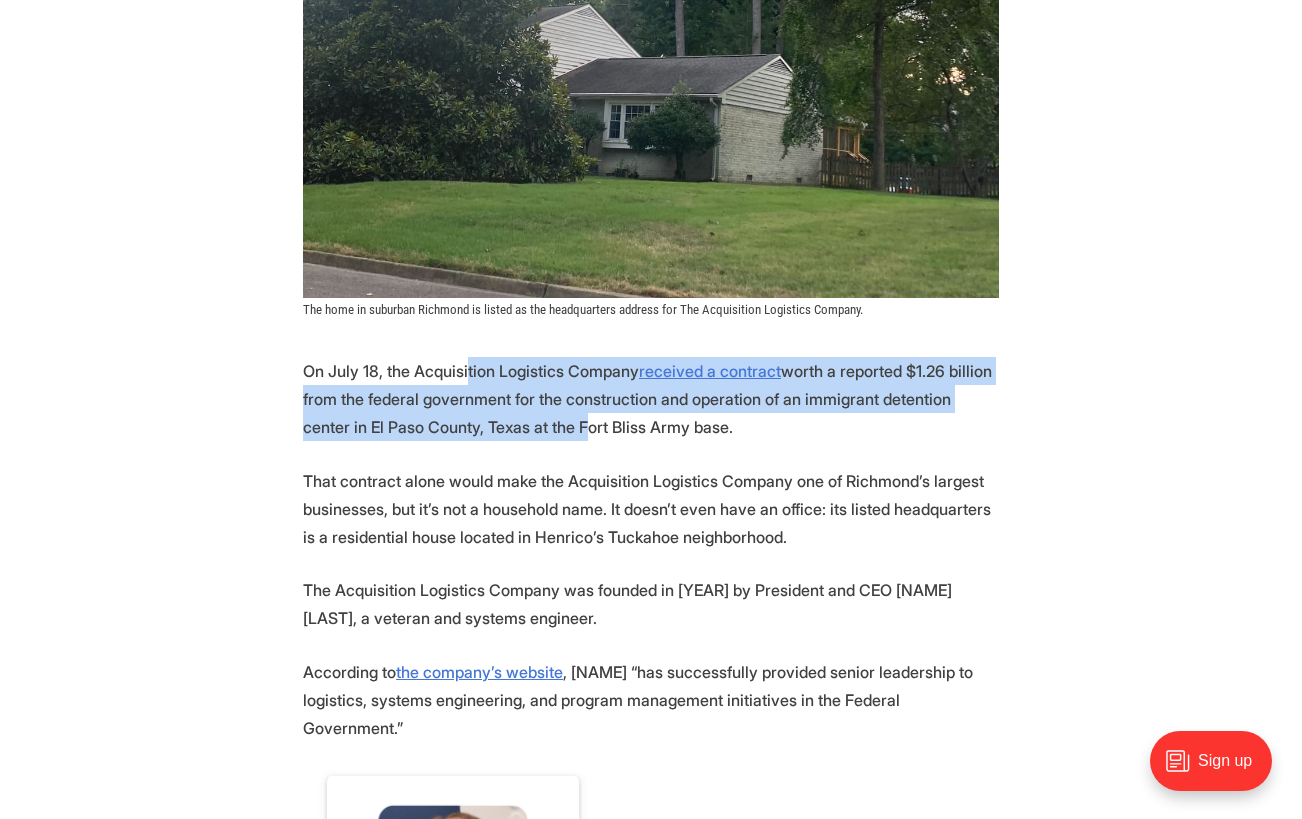 drag, startPoint x: 475, startPoint y: 375, endPoint x: 516, endPoint y: 418, distance: 59.413803 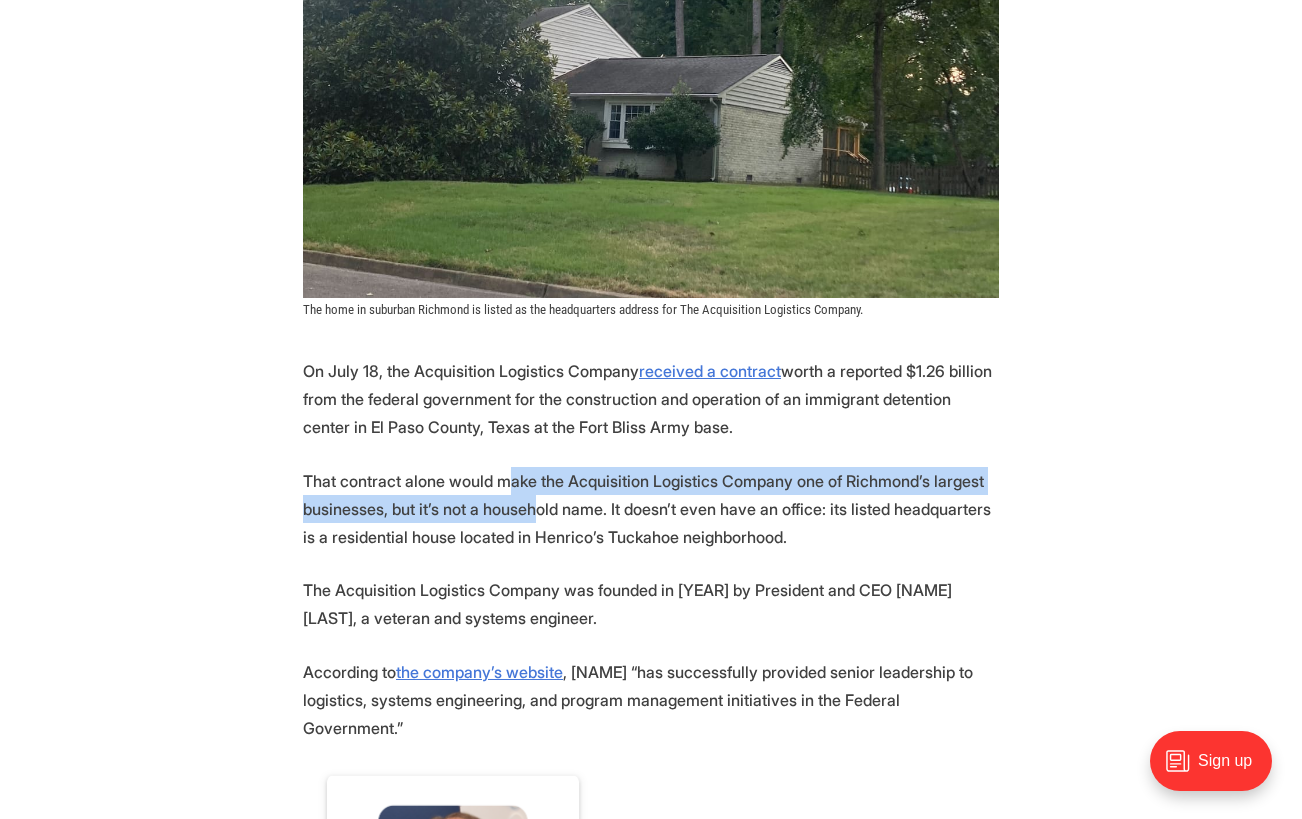 drag, startPoint x: 500, startPoint y: 471, endPoint x: 534, endPoint y: 517, distance: 57.201397 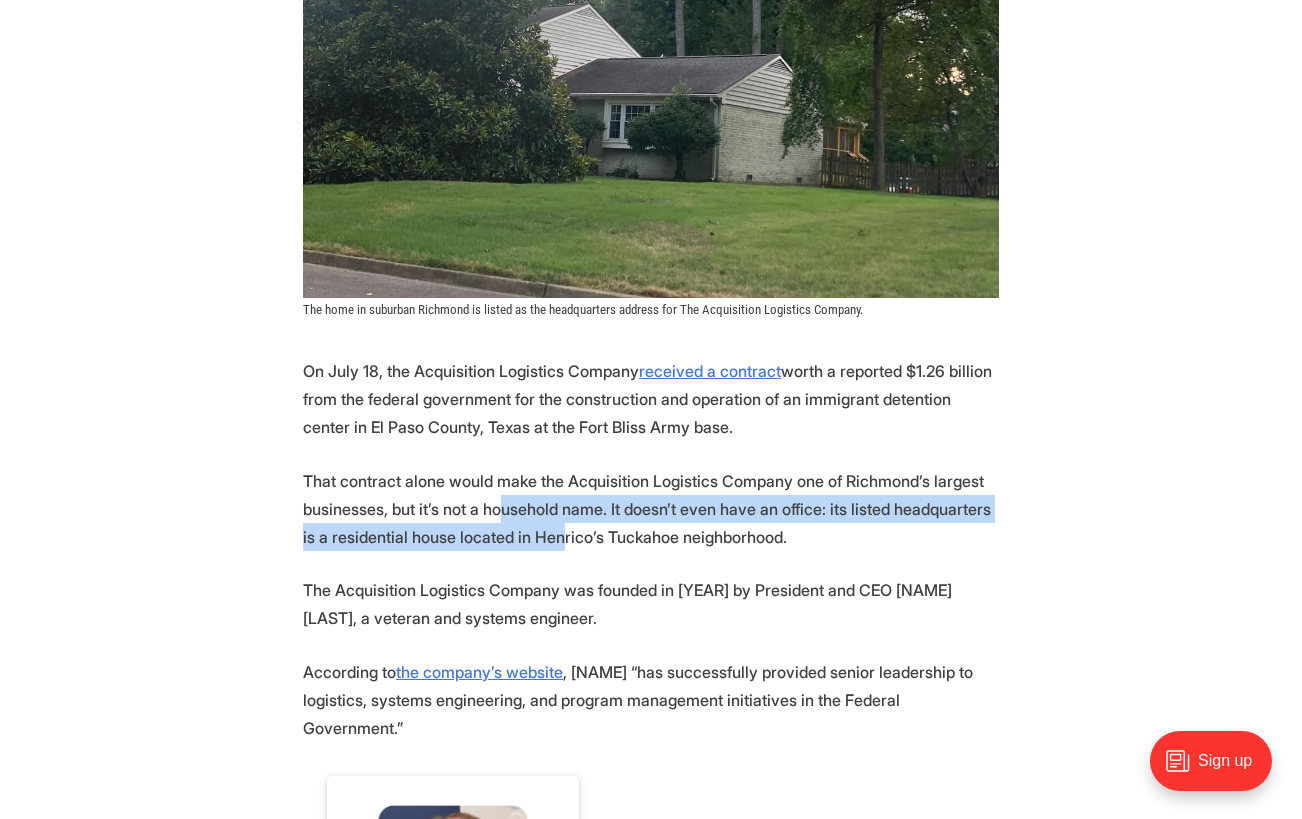 drag, startPoint x: 546, startPoint y: 530, endPoint x: 496, endPoint y: 510, distance: 53.851646 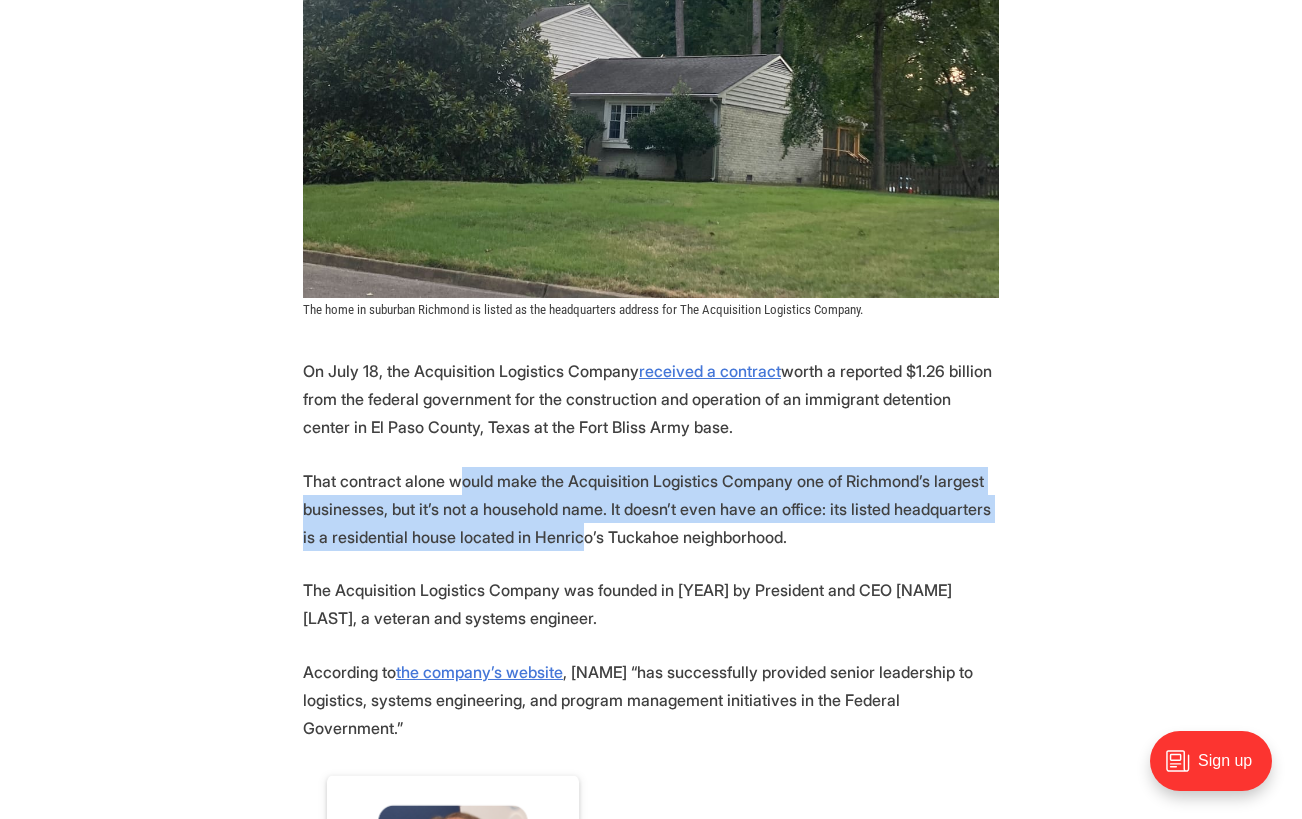 drag, startPoint x: 452, startPoint y: 488, endPoint x: 559, endPoint y: 531, distance: 115.316956 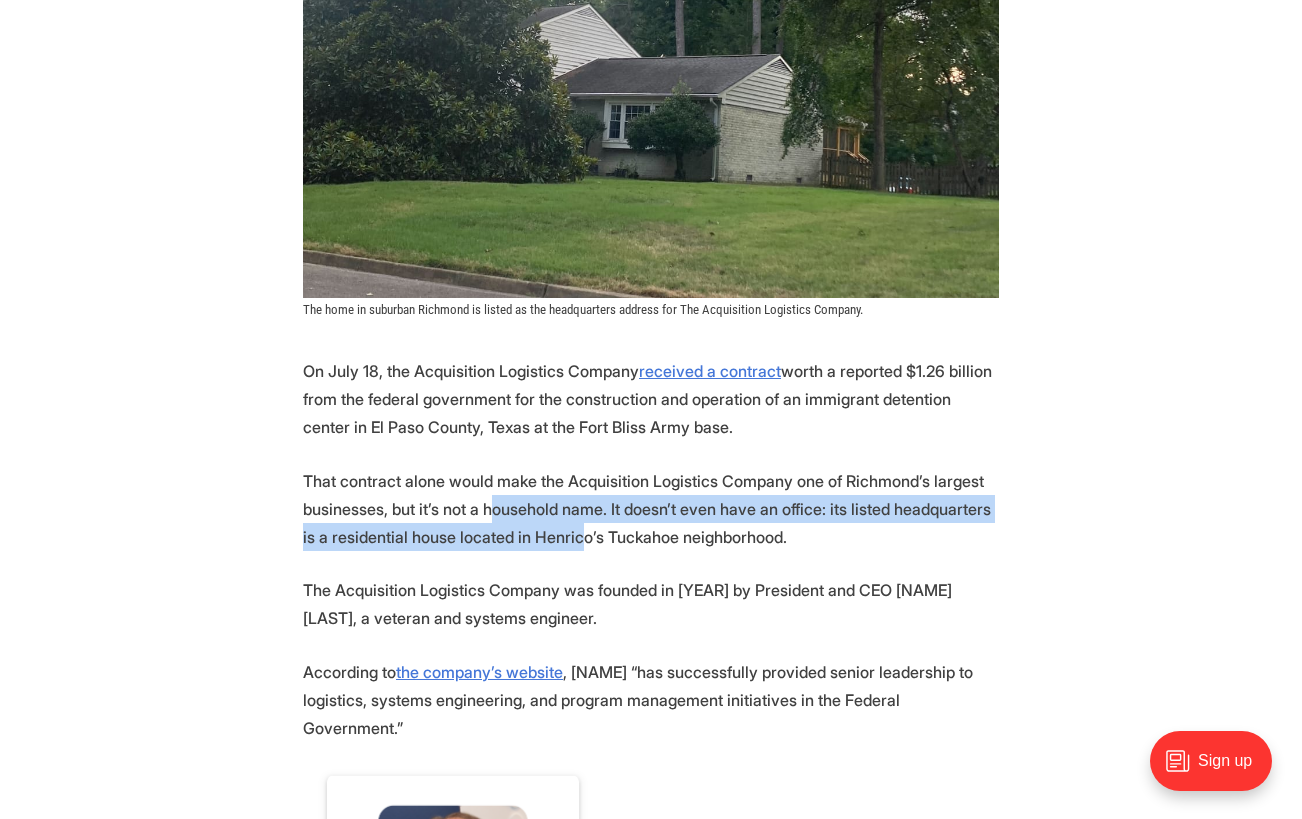 drag, startPoint x: 559, startPoint y: 543, endPoint x: 425, endPoint y: 492, distance: 143.37712 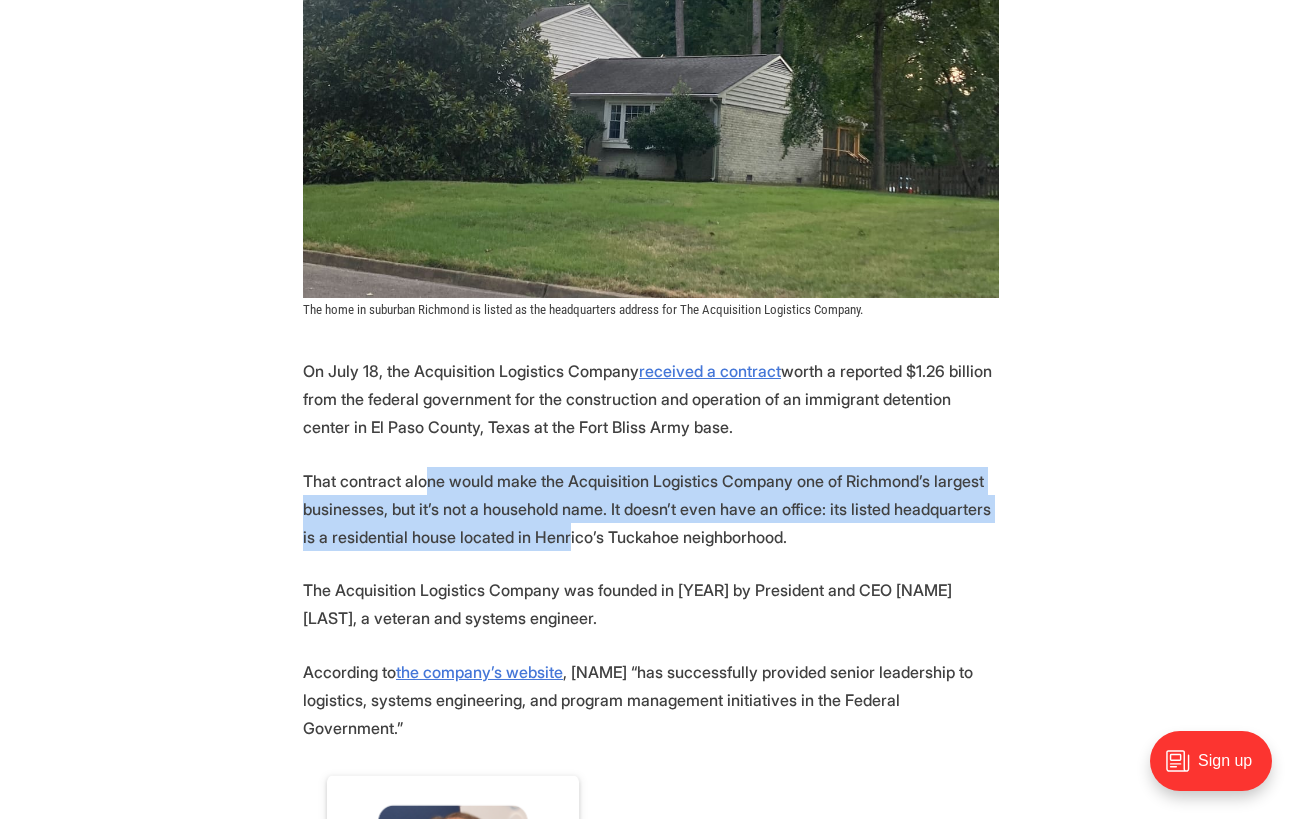 drag, startPoint x: 471, startPoint y: 502, endPoint x: 547, endPoint y: 540, distance: 84.97058 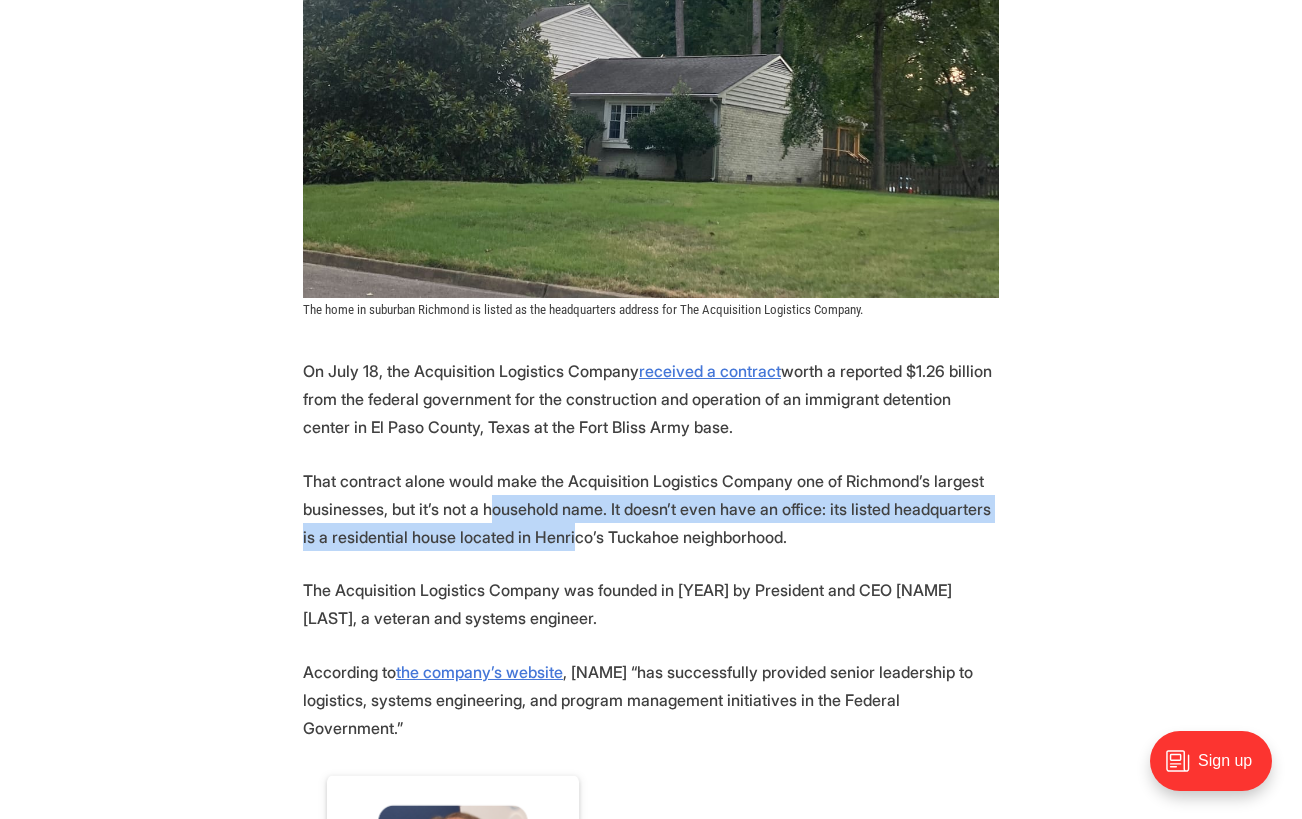 drag, startPoint x: 552, startPoint y: 540, endPoint x: 437, endPoint y: 488, distance: 126.210144 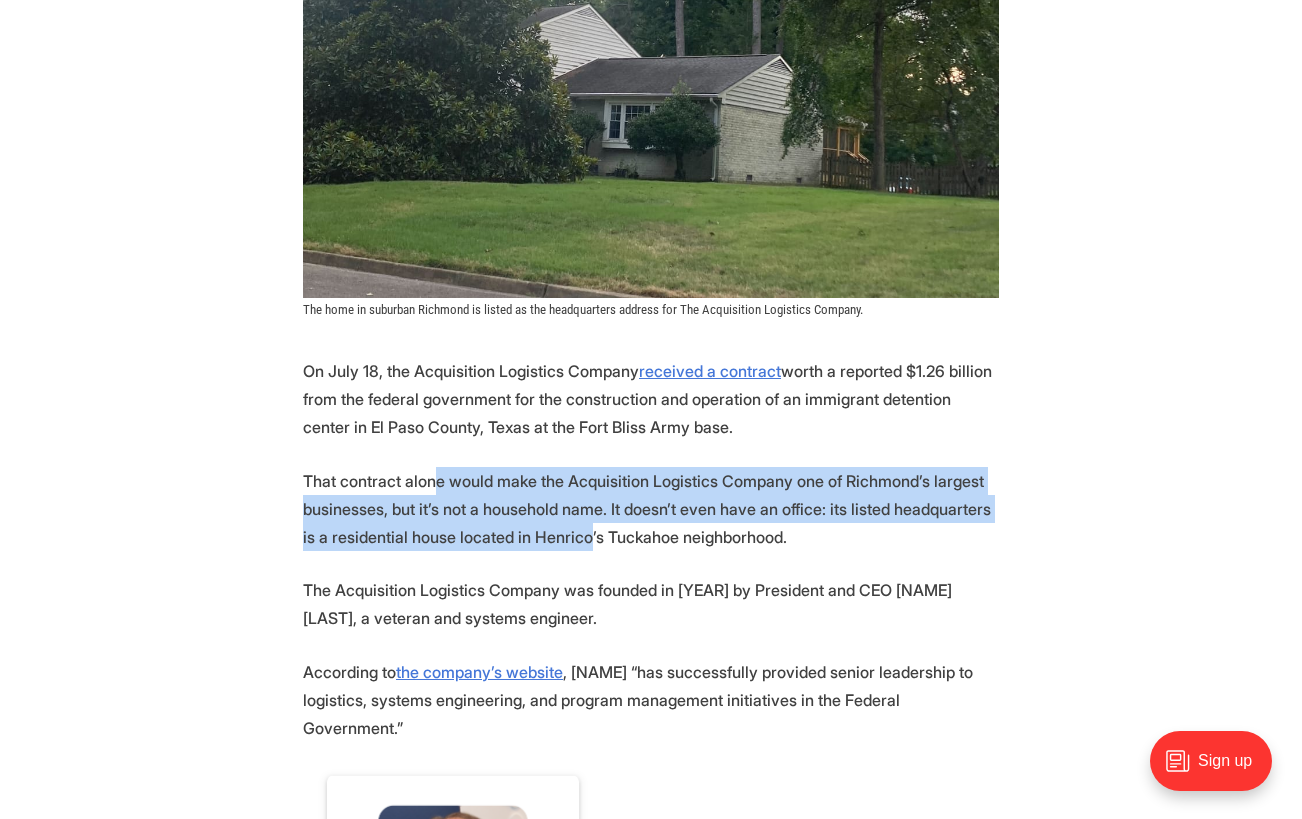 drag, startPoint x: 433, startPoint y: 485, endPoint x: 568, endPoint y: 534, distance: 143.61755 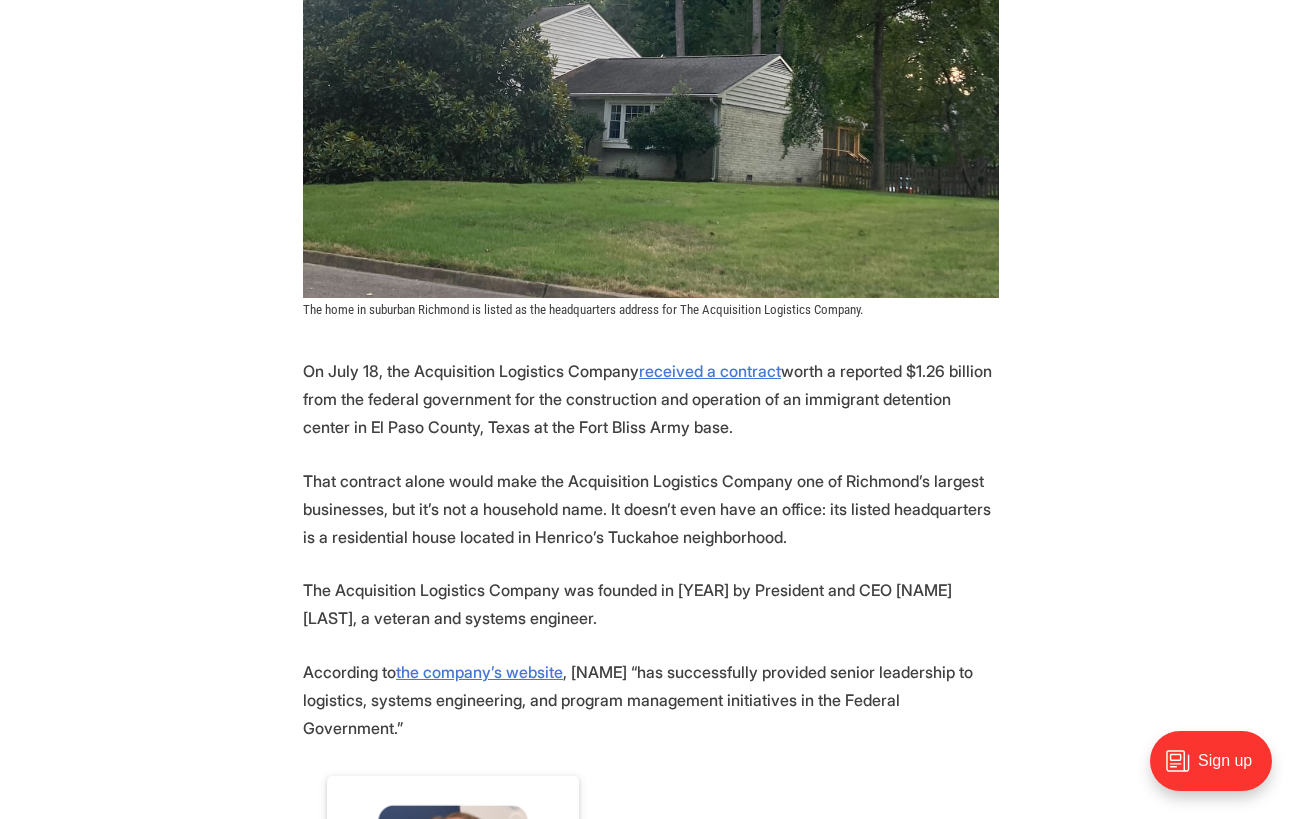 click on "That contract alone would make the Acquisition Logistics Company one of Richmond’s largest businesses, but it’s not a household name. It doesn’t even have an office: its listed headquarters is a residential house located in Henrico’s Tuckahoe neighborhood." at bounding box center (651, 509) 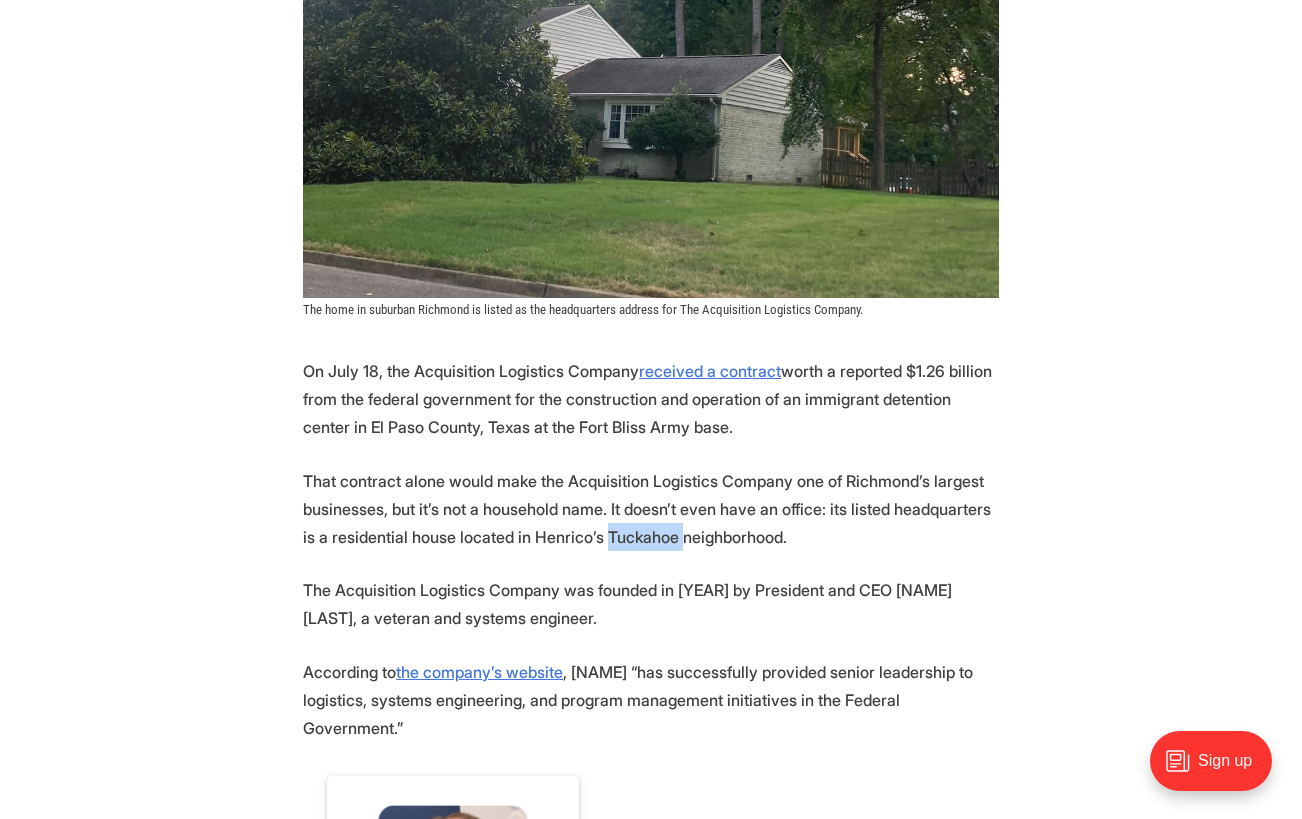 click on "That contract alone would make the Acquisition Logistics Company one of Richmond’s largest businesses, but it’s not a household name. It doesn’t even have an office: its listed headquarters is a residential house located in Henrico’s Tuckahoe neighborhood." at bounding box center (651, 509) 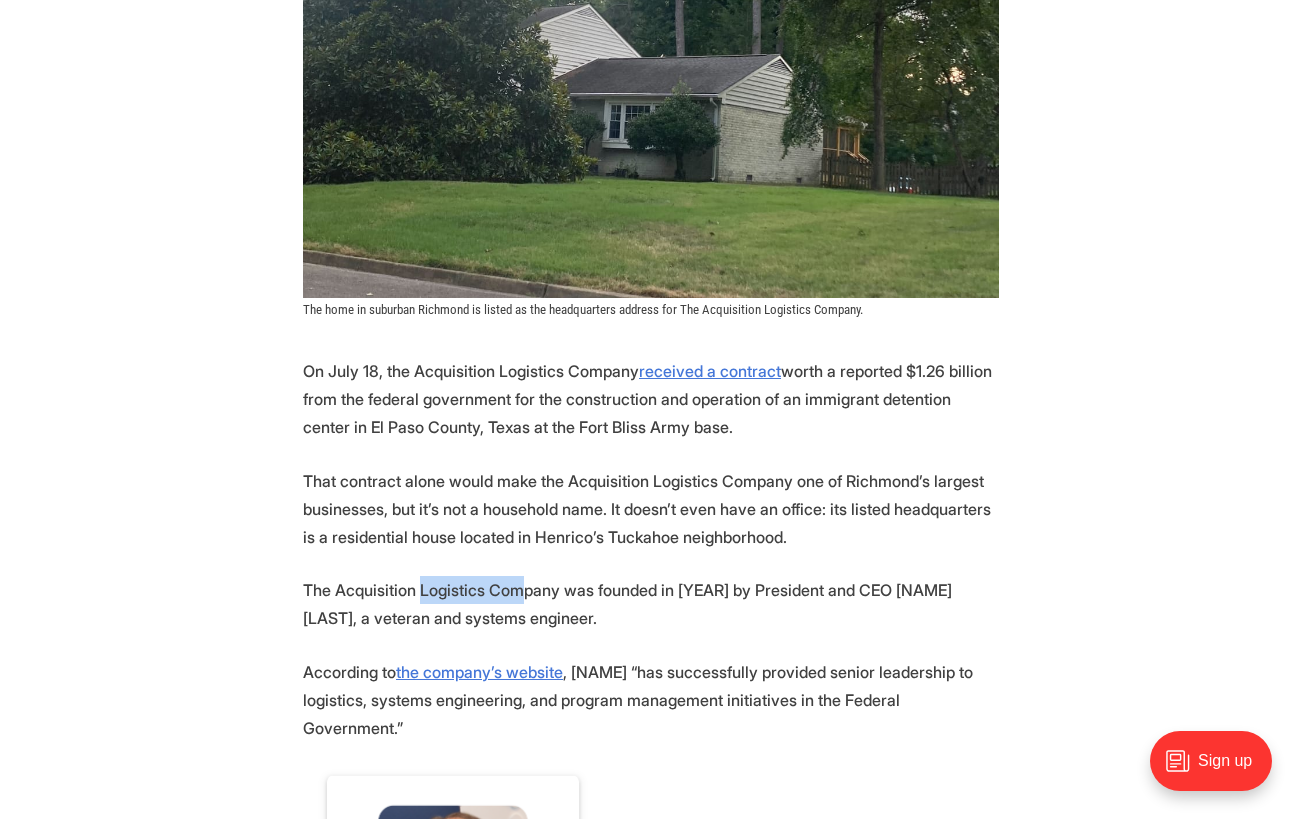 drag, startPoint x: 461, startPoint y: 591, endPoint x: 517, endPoint y: 599, distance: 56.568542 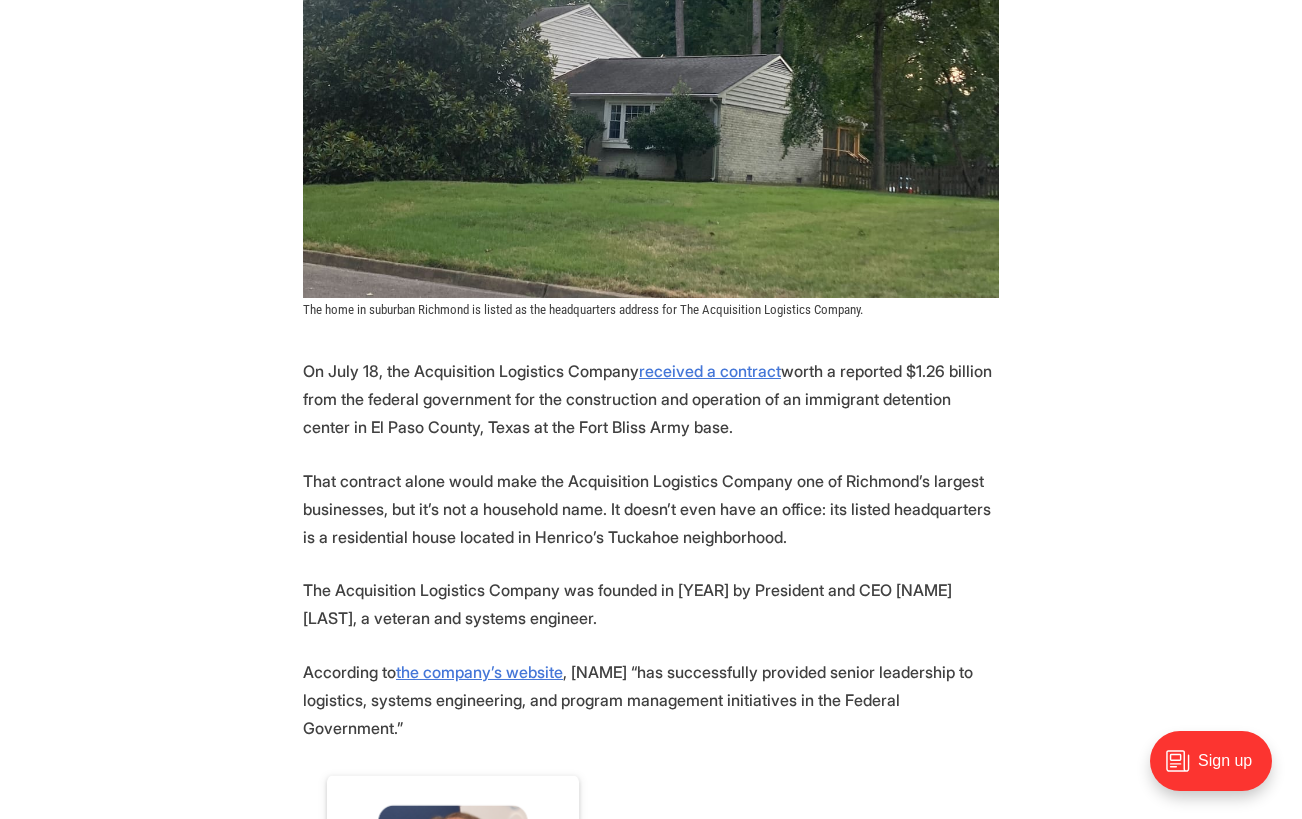 click on "The Acquisition Logistics Company was founded in [YEAR] by President and CEO [NAME] [LAST], a veteran and systems engineer." at bounding box center (651, 604) 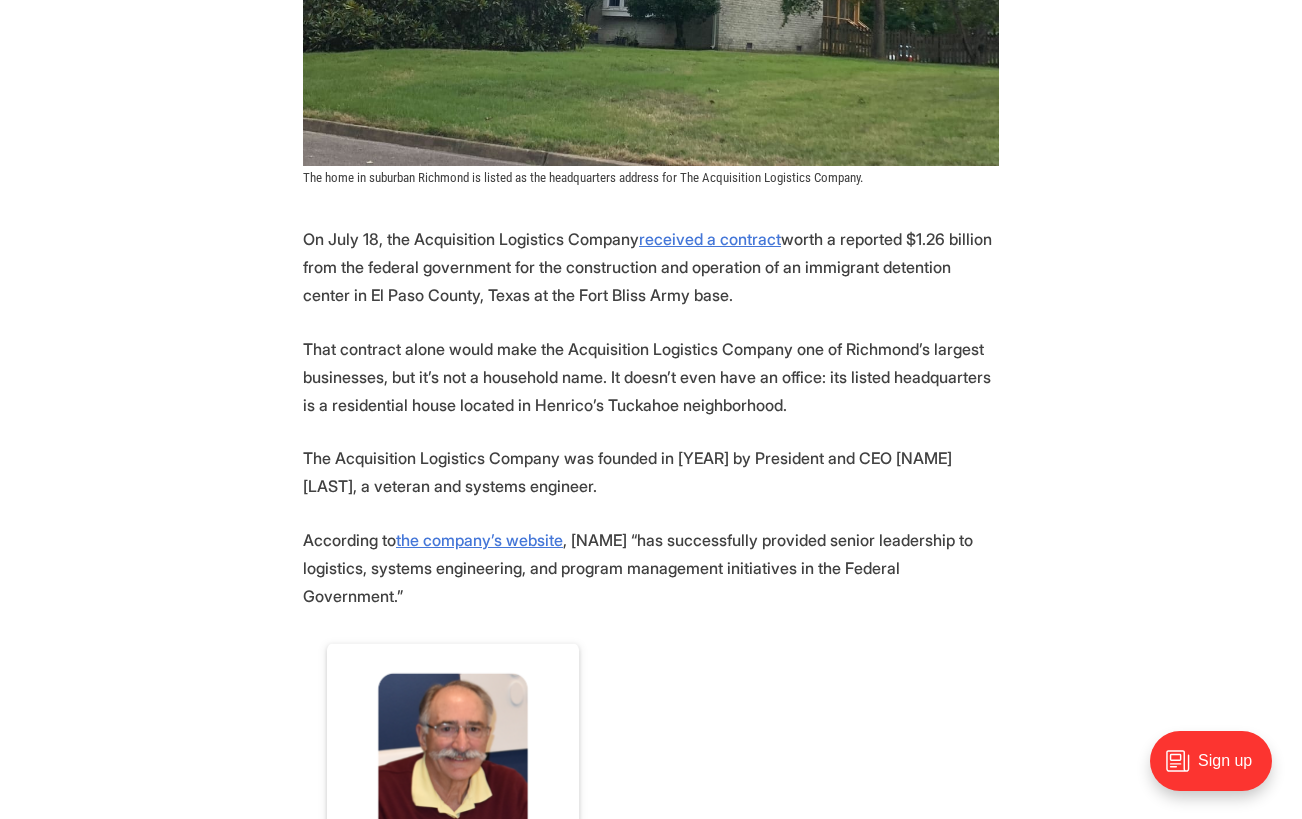 scroll, scrollTop: 900, scrollLeft: 0, axis: vertical 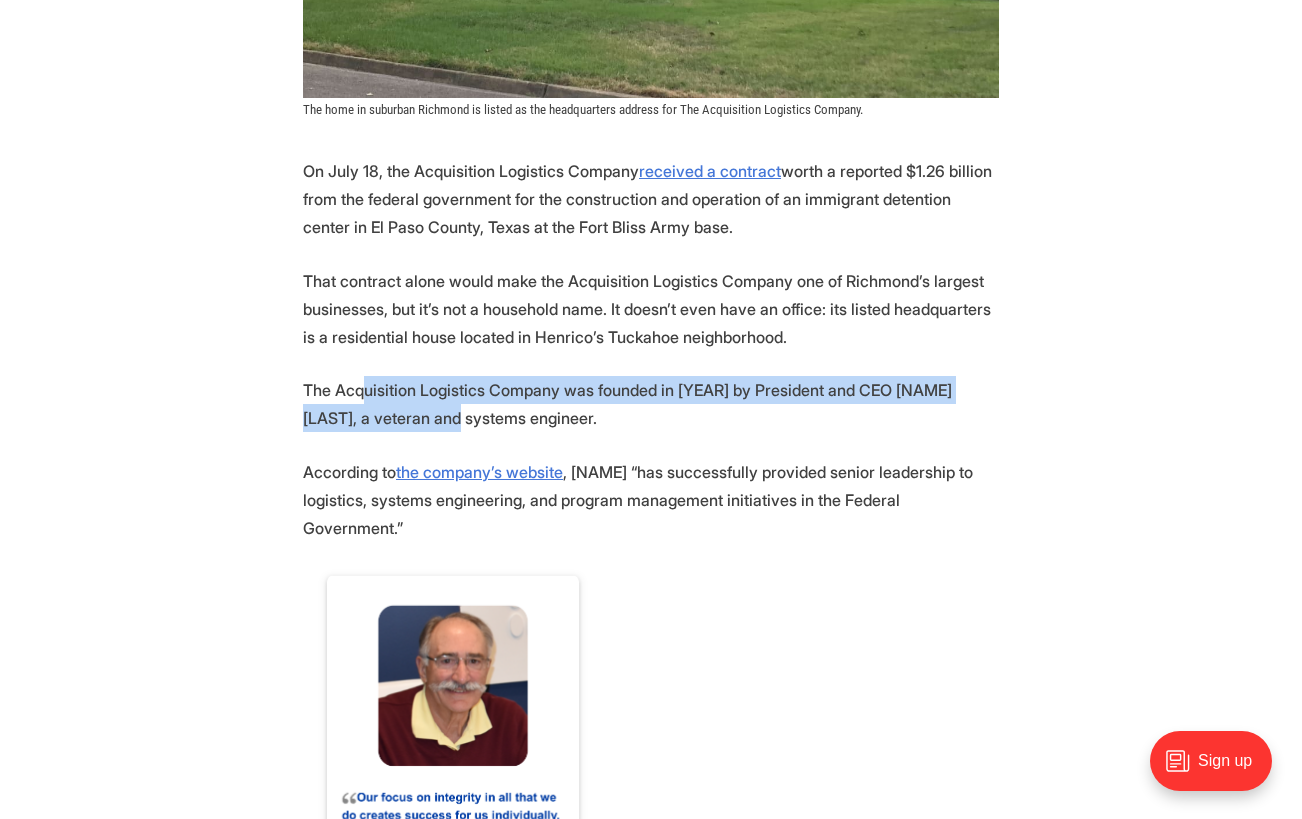 drag, startPoint x: 392, startPoint y: 399, endPoint x: 408, endPoint y: 413, distance: 21.260292 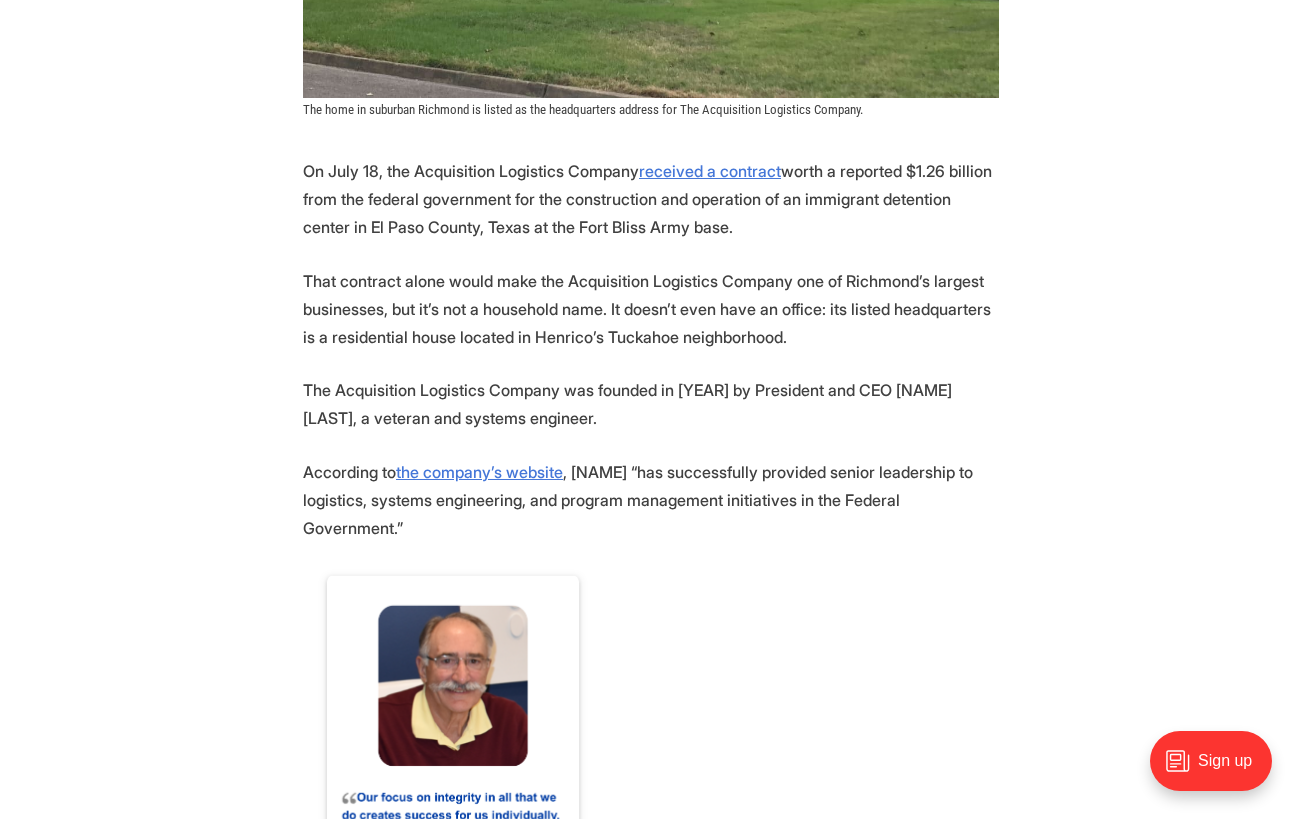 click on "The Acquisition Logistics Company was founded in [YEAR] by President and CEO [NAME] [LAST], a veteran and systems engineer." at bounding box center [651, 404] 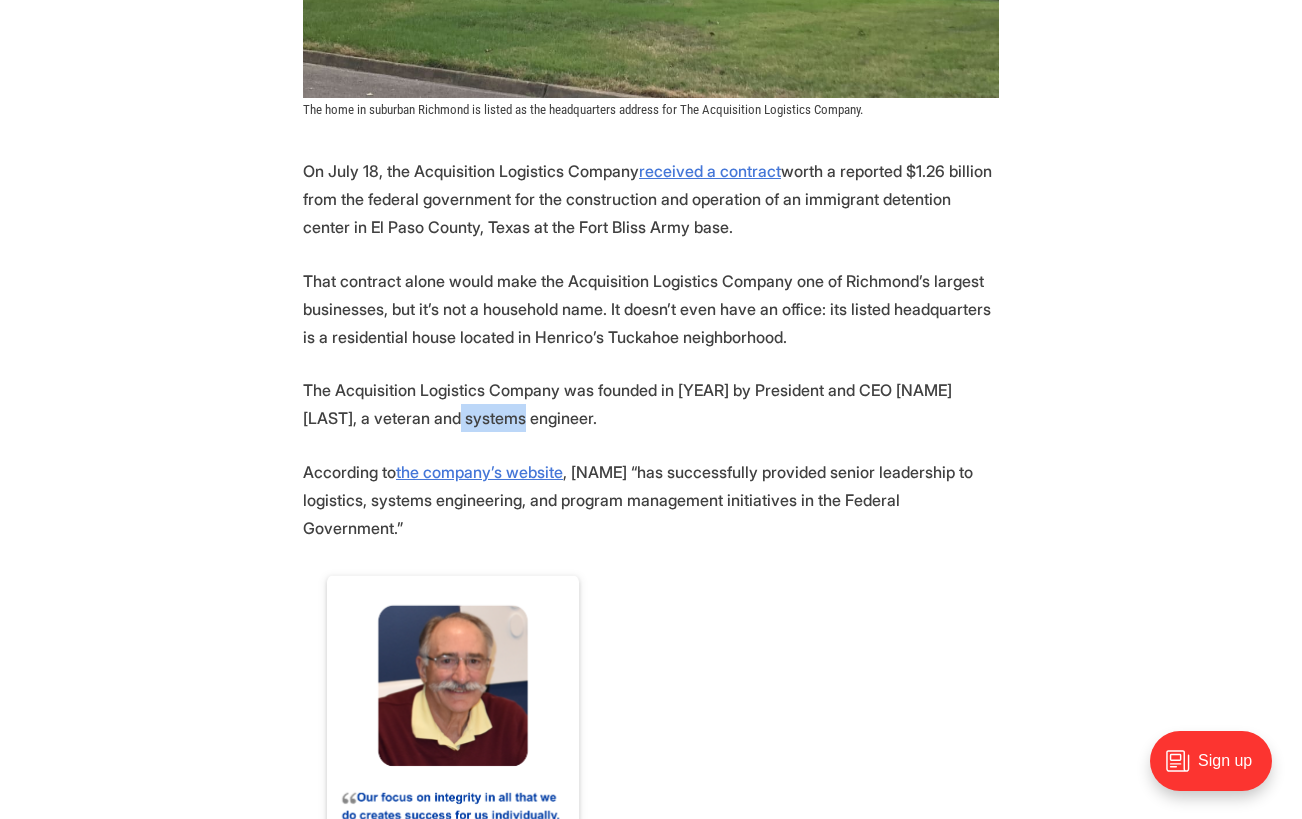 click on "The Acquisition Logistics Company was founded in [YEAR] by President and CEO [NAME] [LAST], a veteran and systems engineer." at bounding box center (651, 404) 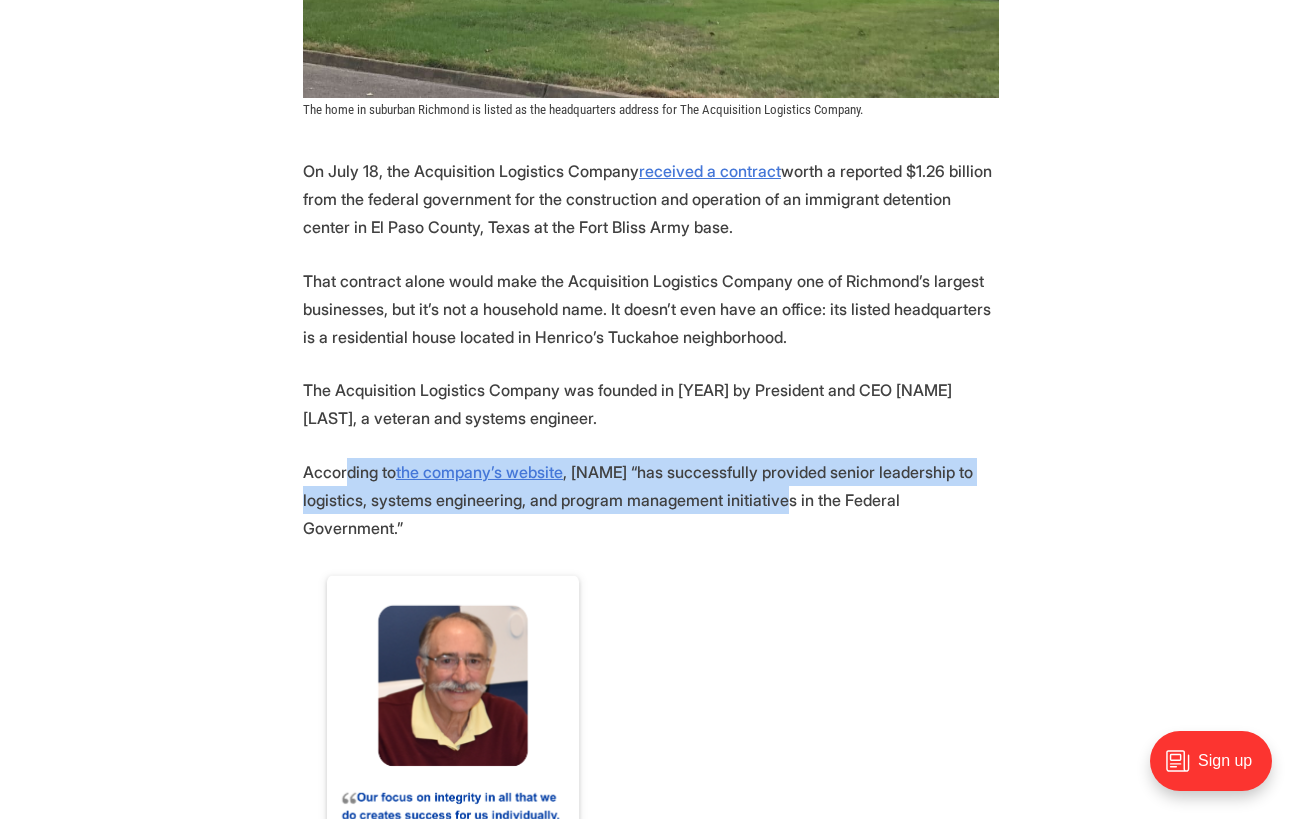 drag, startPoint x: 354, startPoint y: 474, endPoint x: 774, endPoint y: 497, distance: 420.6293 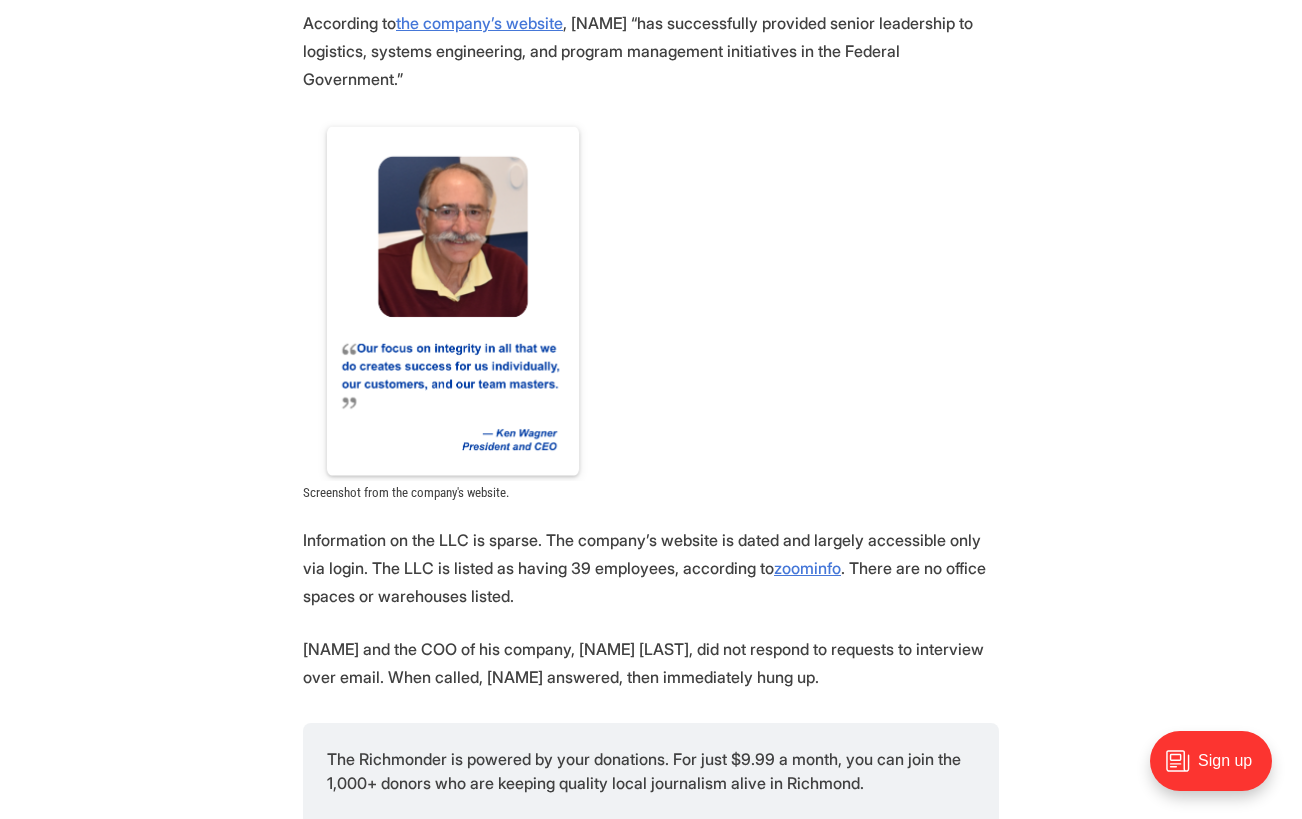 scroll, scrollTop: 1400, scrollLeft: 0, axis: vertical 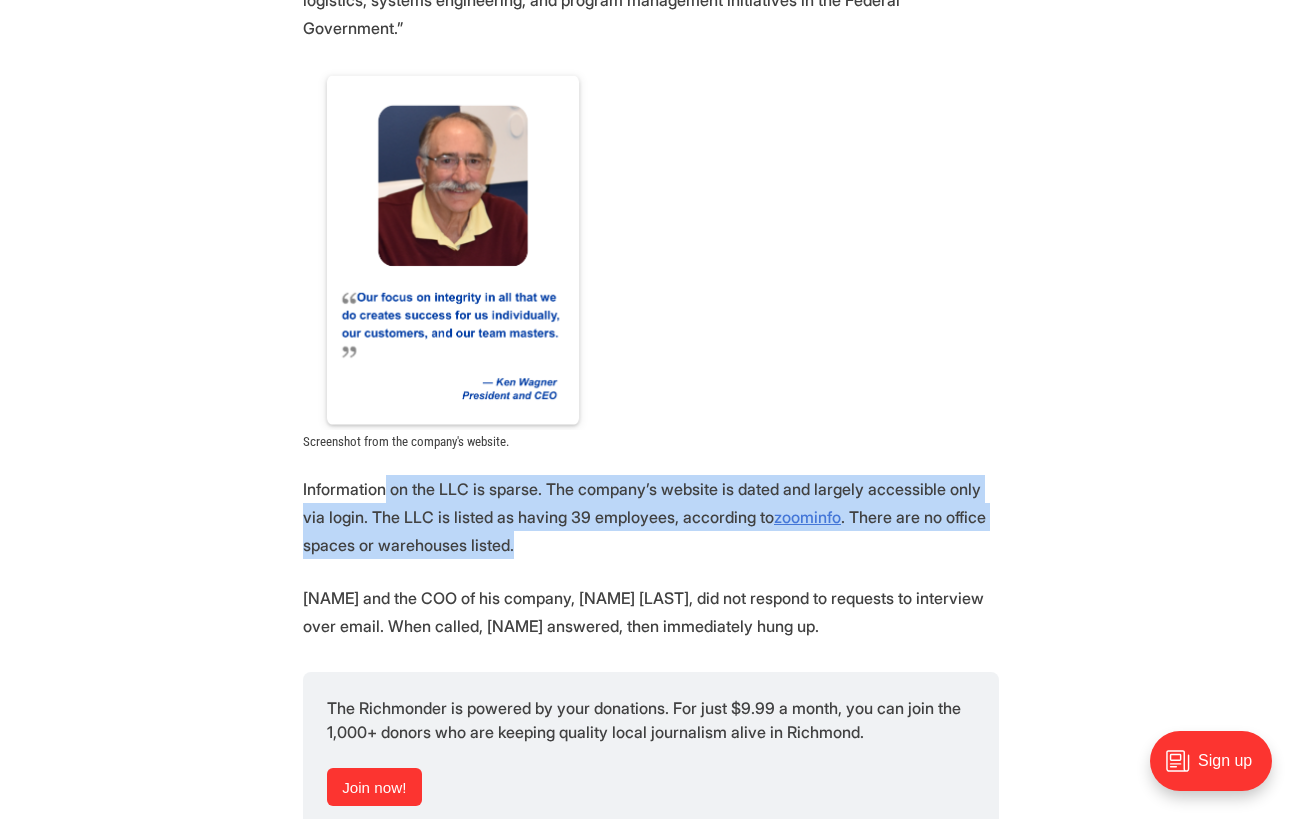 drag, startPoint x: 406, startPoint y: 460, endPoint x: 531, endPoint y: 505, distance: 132.8533 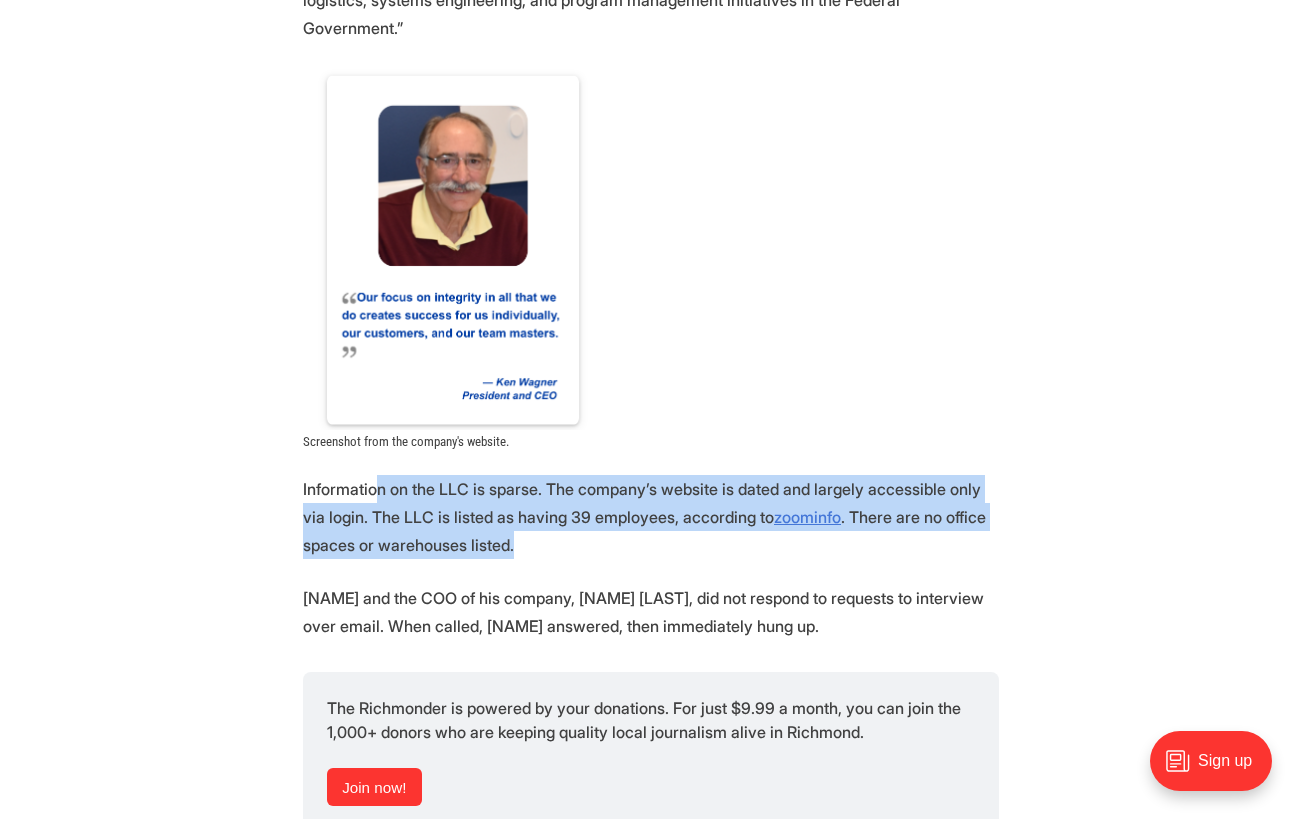 drag, startPoint x: 422, startPoint y: 474, endPoint x: 515, endPoint y: 504, distance: 97.71899 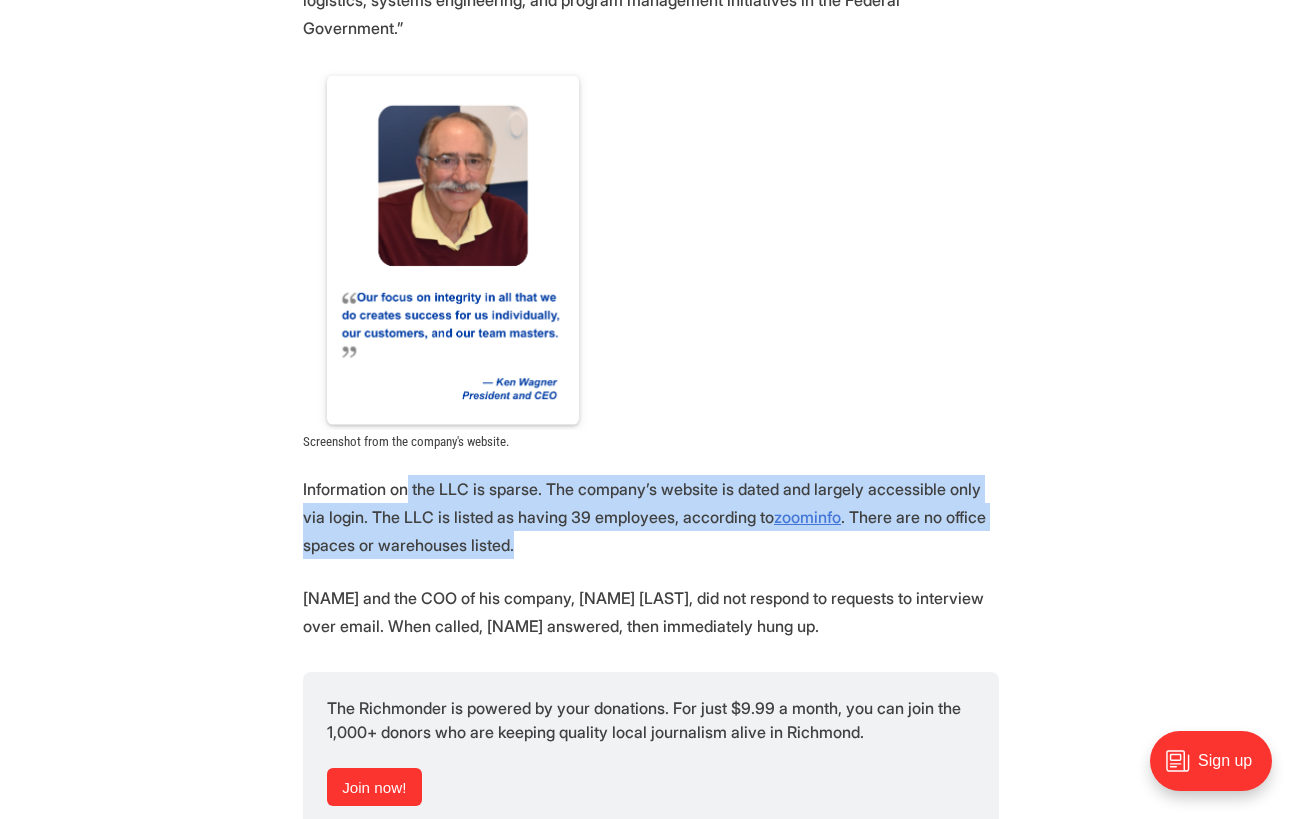 drag, startPoint x: 405, startPoint y: 467, endPoint x: 641, endPoint y: 533, distance: 245.0551 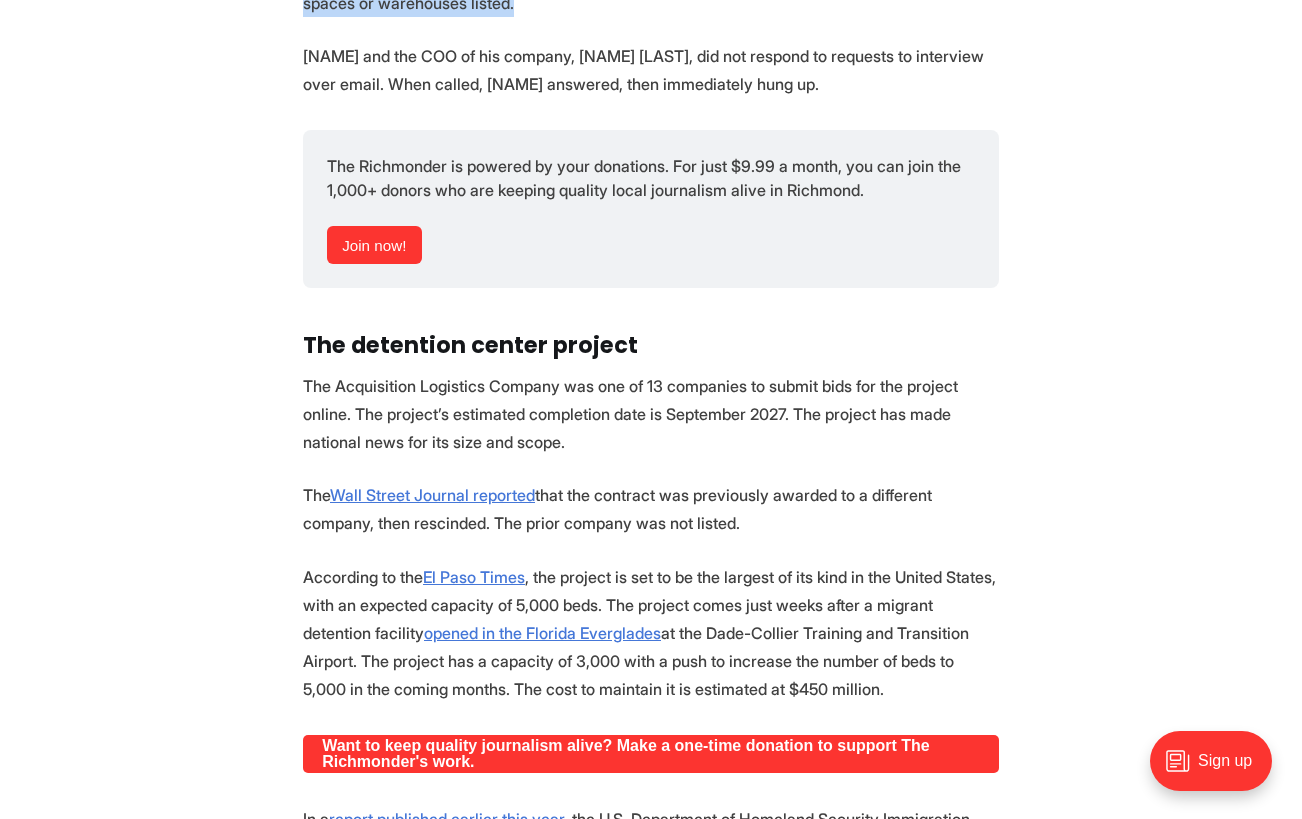 scroll, scrollTop: 2000, scrollLeft: 0, axis: vertical 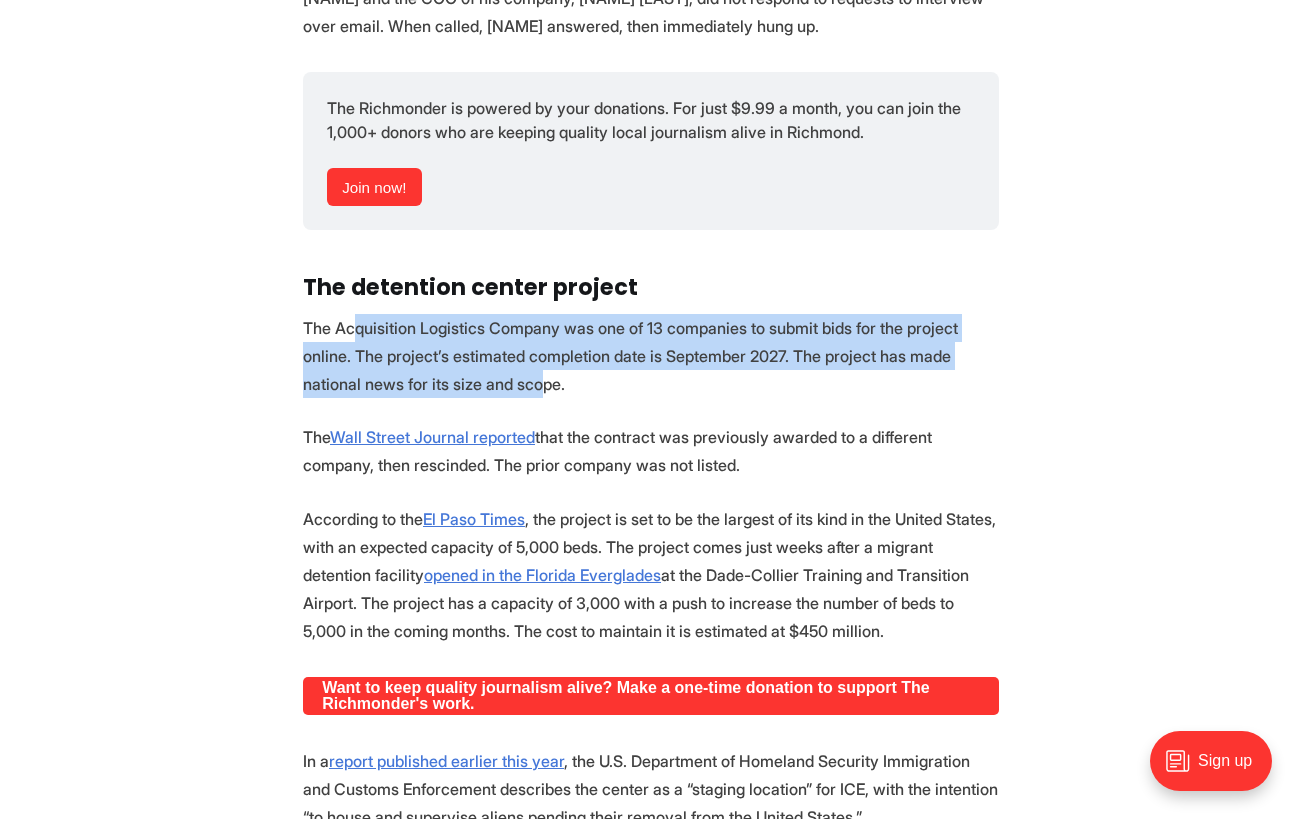 drag, startPoint x: 352, startPoint y: 303, endPoint x: 438, endPoint y: 346, distance: 96.150925 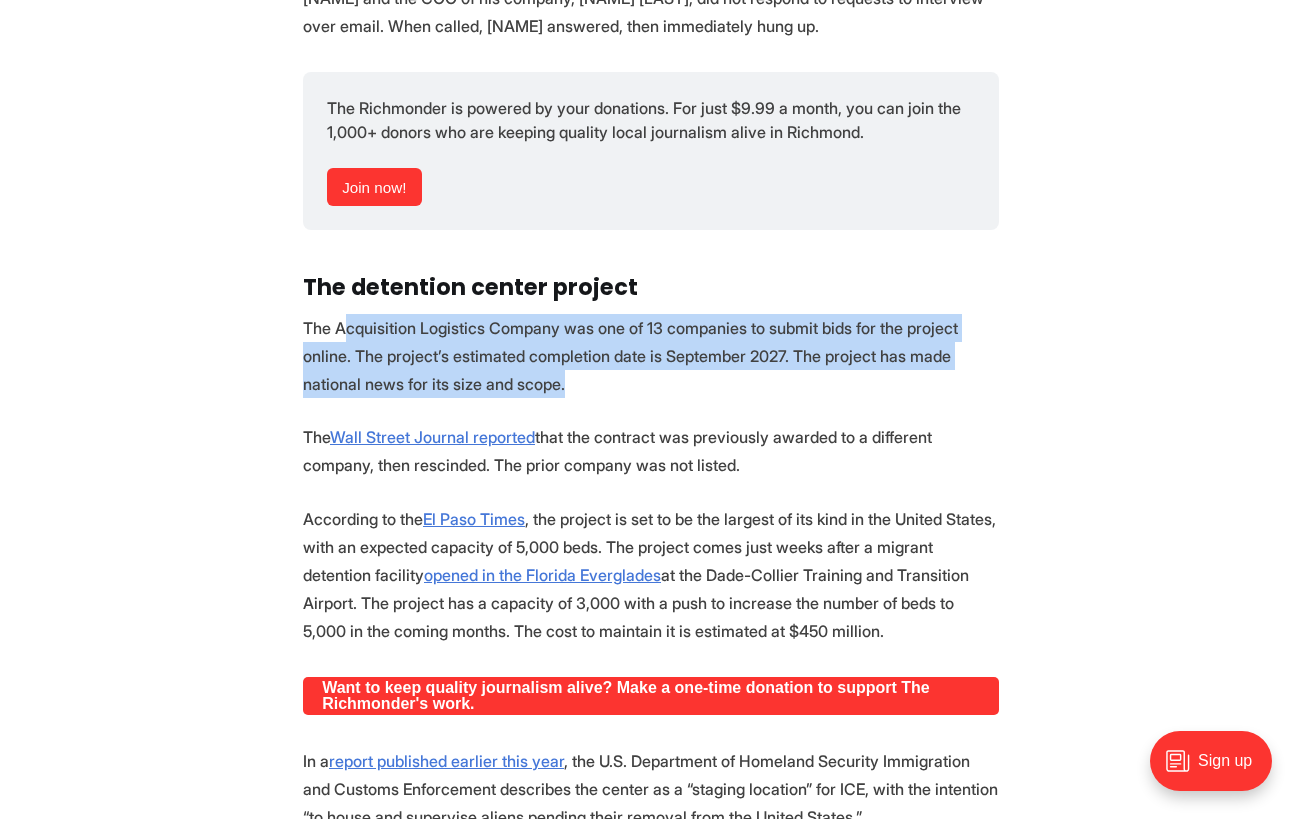 drag, startPoint x: 381, startPoint y: 298, endPoint x: 459, endPoint y: 346, distance: 91.58602 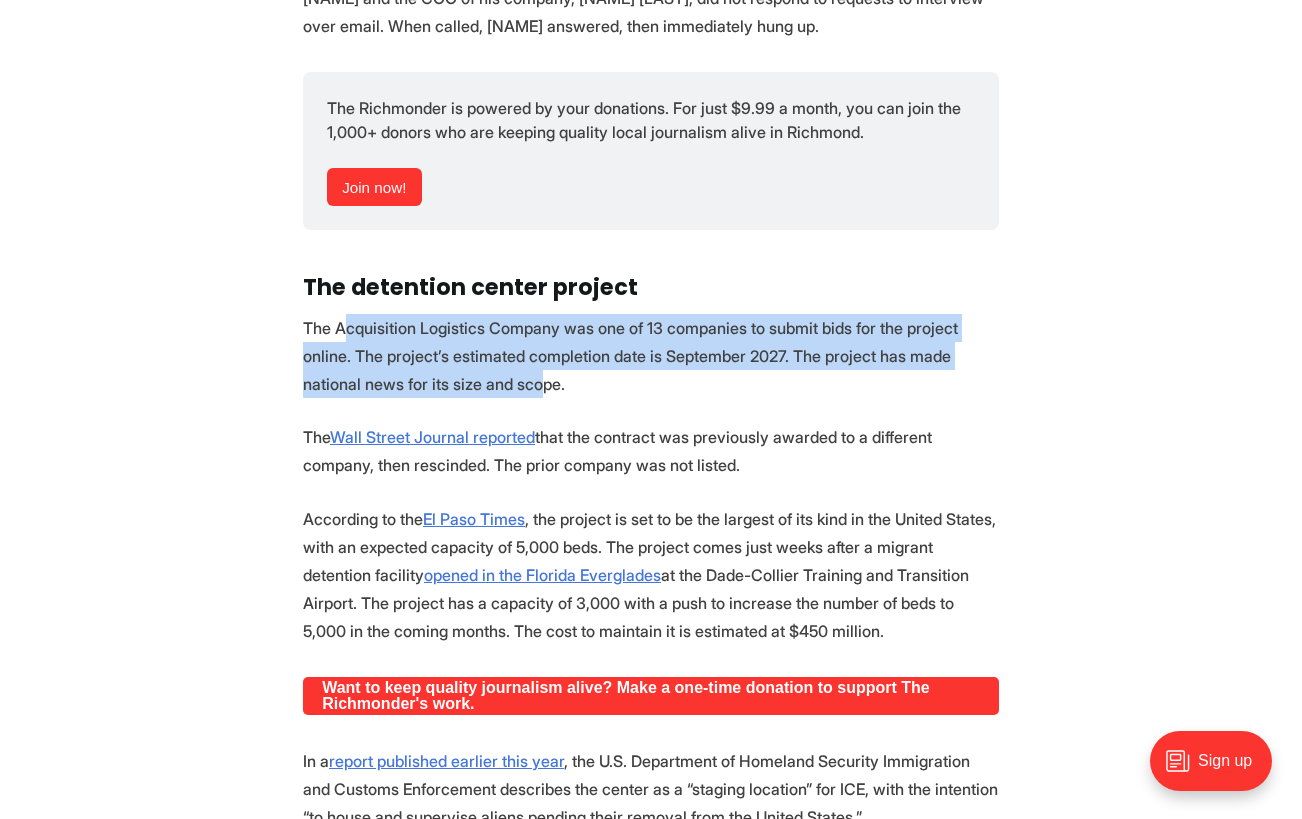 drag, startPoint x: 348, startPoint y: 297, endPoint x: 438, endPoint y: 365, distance: 112.80071 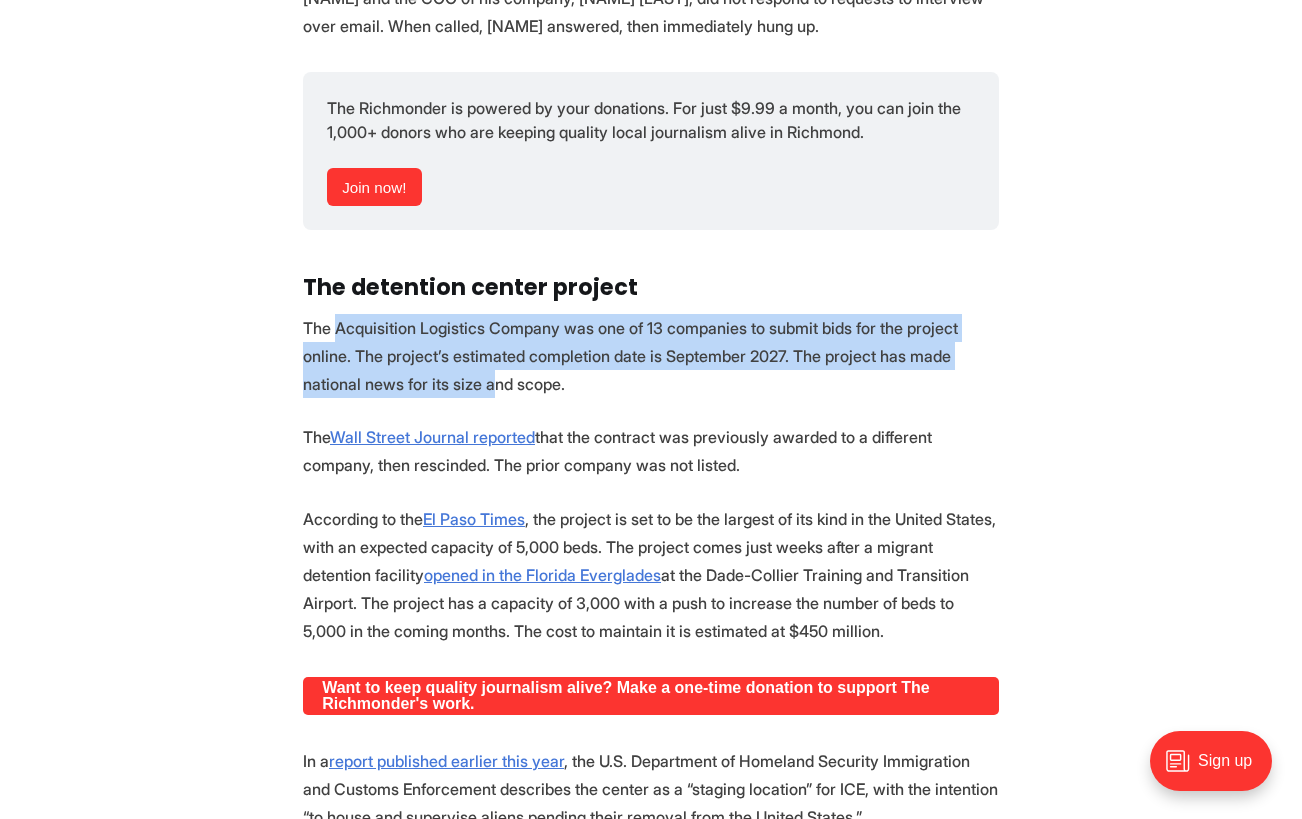 drag, startPoint x: 339, startPoint y: 312, endPoint x: 392, endPoint y: 371, distance: 79.30952 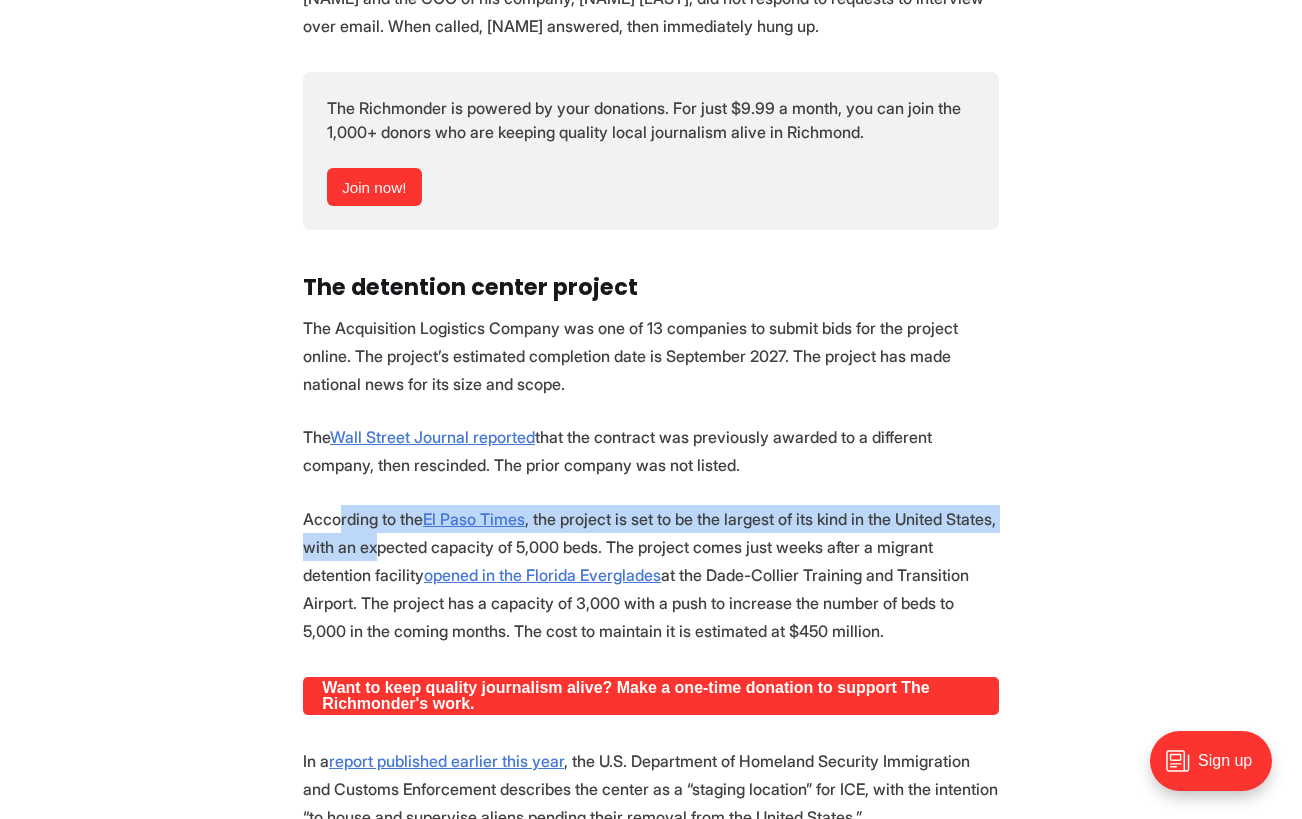 click on "According to the El Paso Times , the project is set to be the largest of its kind in the United States, with an expected capacity of [NUMBER] beds. The project comes just weeks after a migrant detention facility opened in the Florida Everglades at the Dade-Collier Training and Transition Airport. The project has a capacity of [NUMBER] with a push to increase the number of beds to [NUMBER] in the coming months. The cost to maintain it is estimated at $[NUMBER] million." at bounding box center [651, 575] 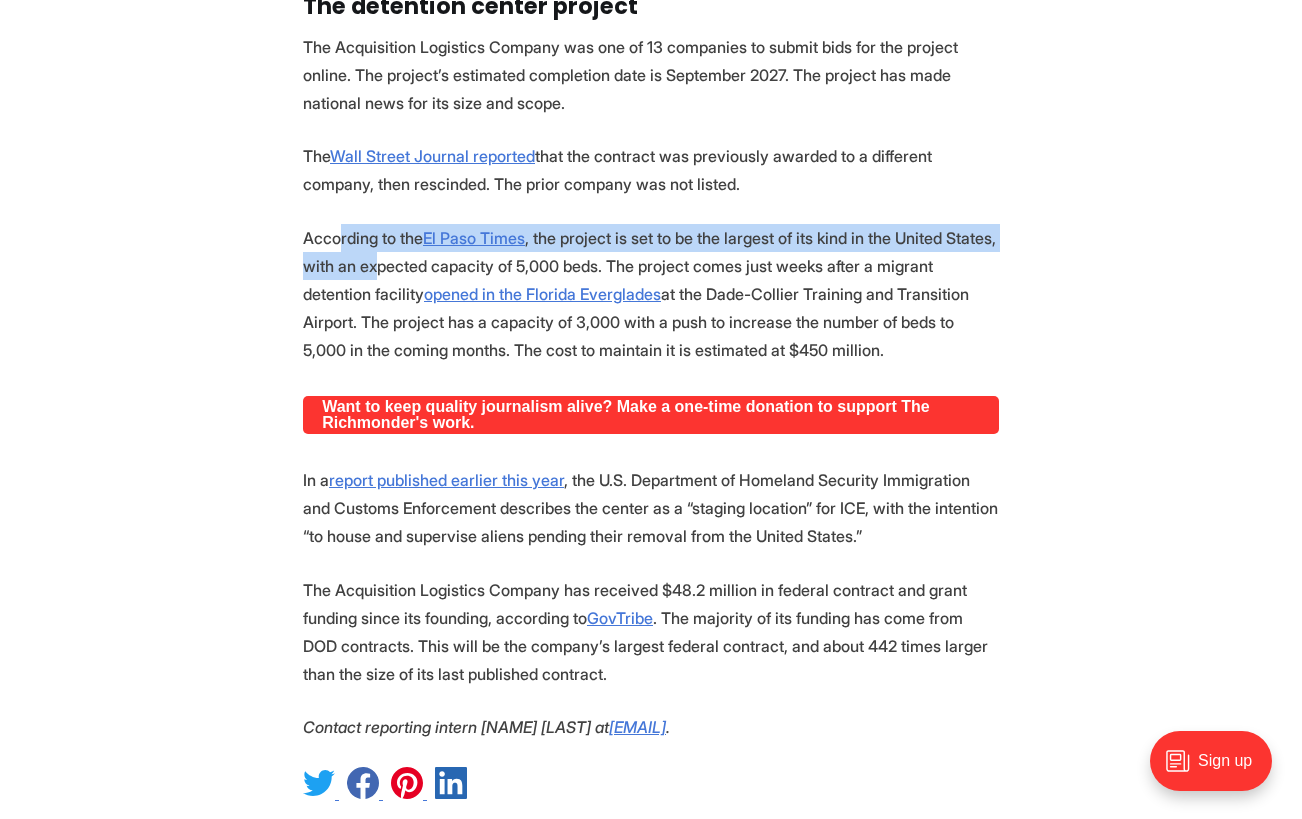 scroll, scrollTop: 2300, scrollLeft: 0, axis: vertical 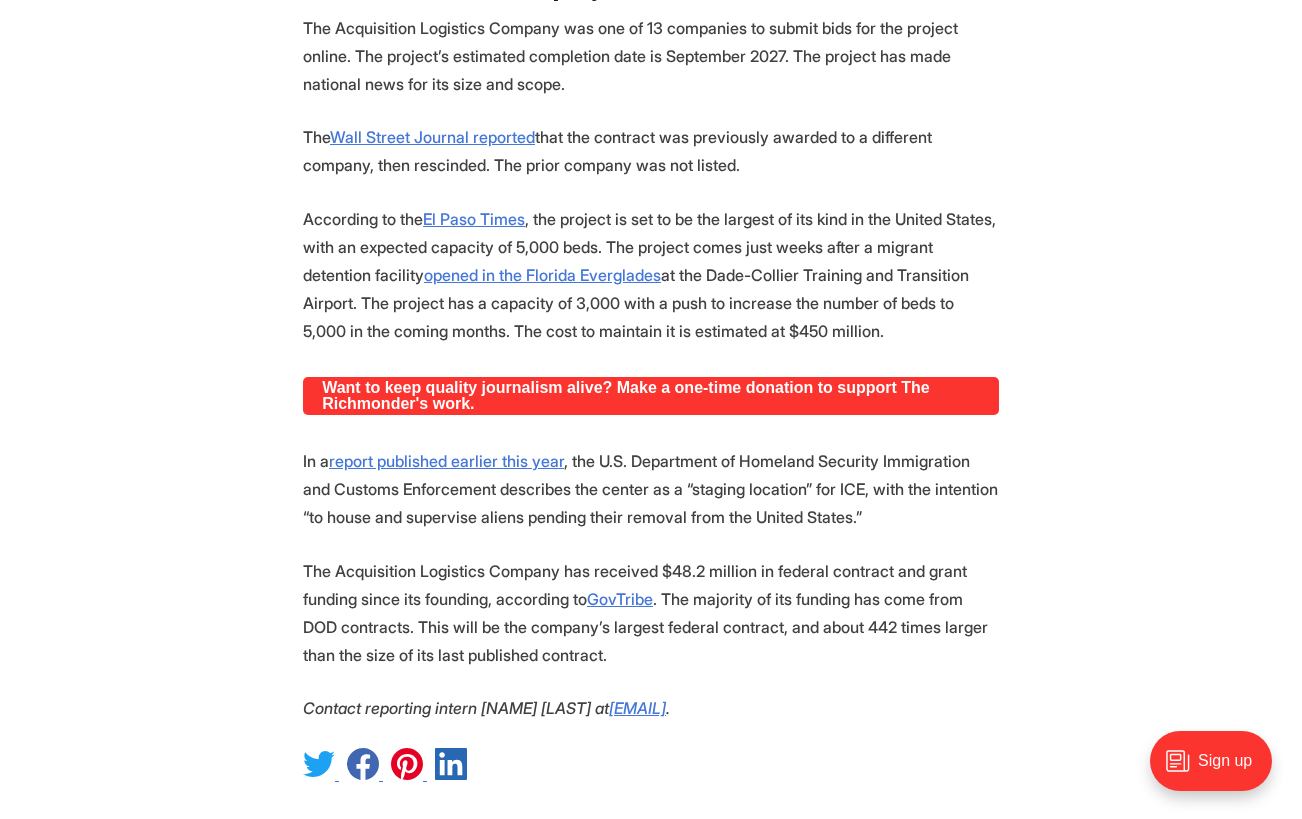 click on "On [MONTH] [DAY], the Acquisition Logistics Company received a contract worth a reported $[NUMBER] billion from the federal government for the construction and operation of an immigrant detention center in [CITY] County, [STATE] at the Fort Bliss Army base. That contract alone would make the Acquisition Logistics Company one of Richmond’s largest businesses, but it’s not a household name. It doesn’t even have an office: its listed headquarters is a residential house located in [CITY]’s Tuckahoe neighborhood. The Acquisition Logistics Company was founded in [YEAR] by President and CEO [NAME] [LAST], a veteran and systems engineer. According to the company’s website , [NAME] “has successfully provided senior leadership to logistics, systems engineering, and program management initiatives in the Federal Government.”
Screenshot from the company's website.
zoominfo . There are no office spaces or warehouses listed.
." at bounding box center [651, -229] 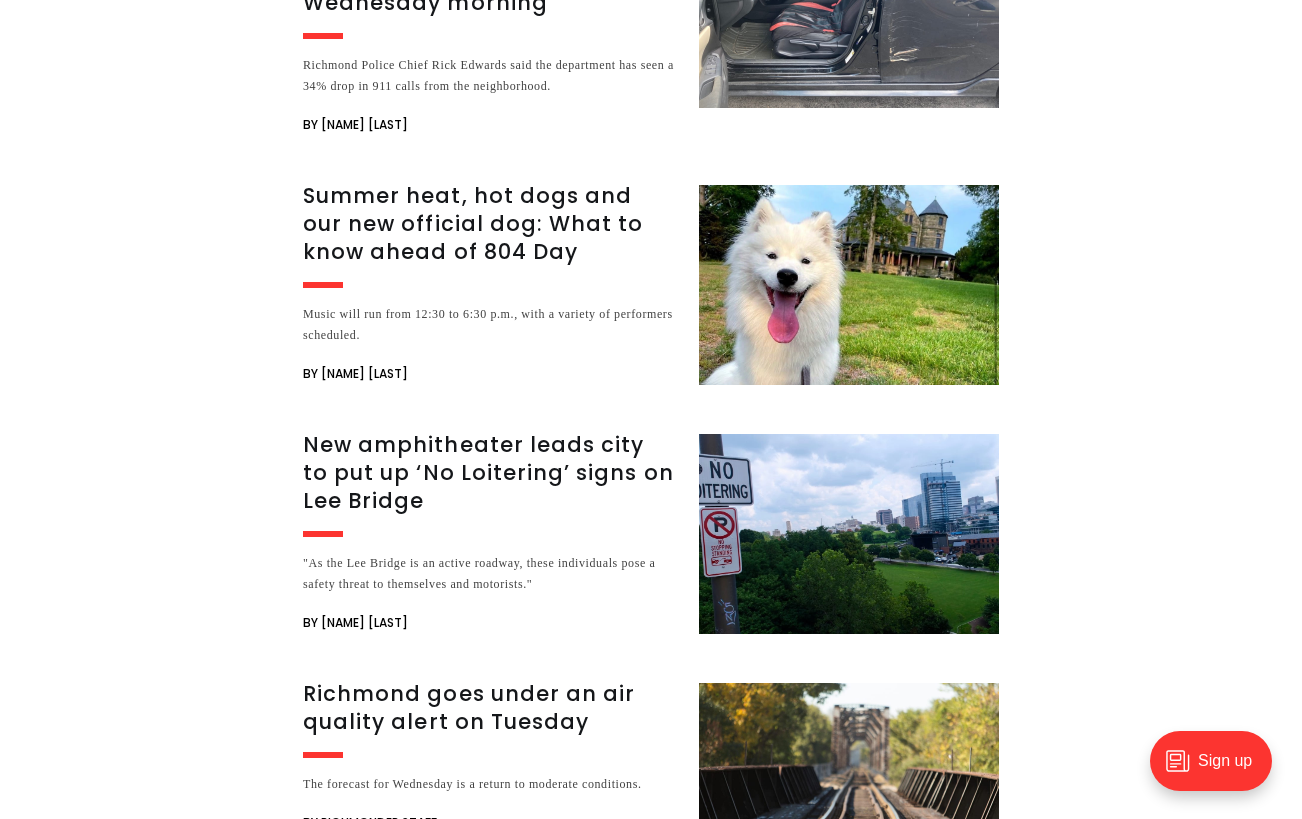 scroll, scrollTop: 3400, scrollLeft: 0, axis: vertical 